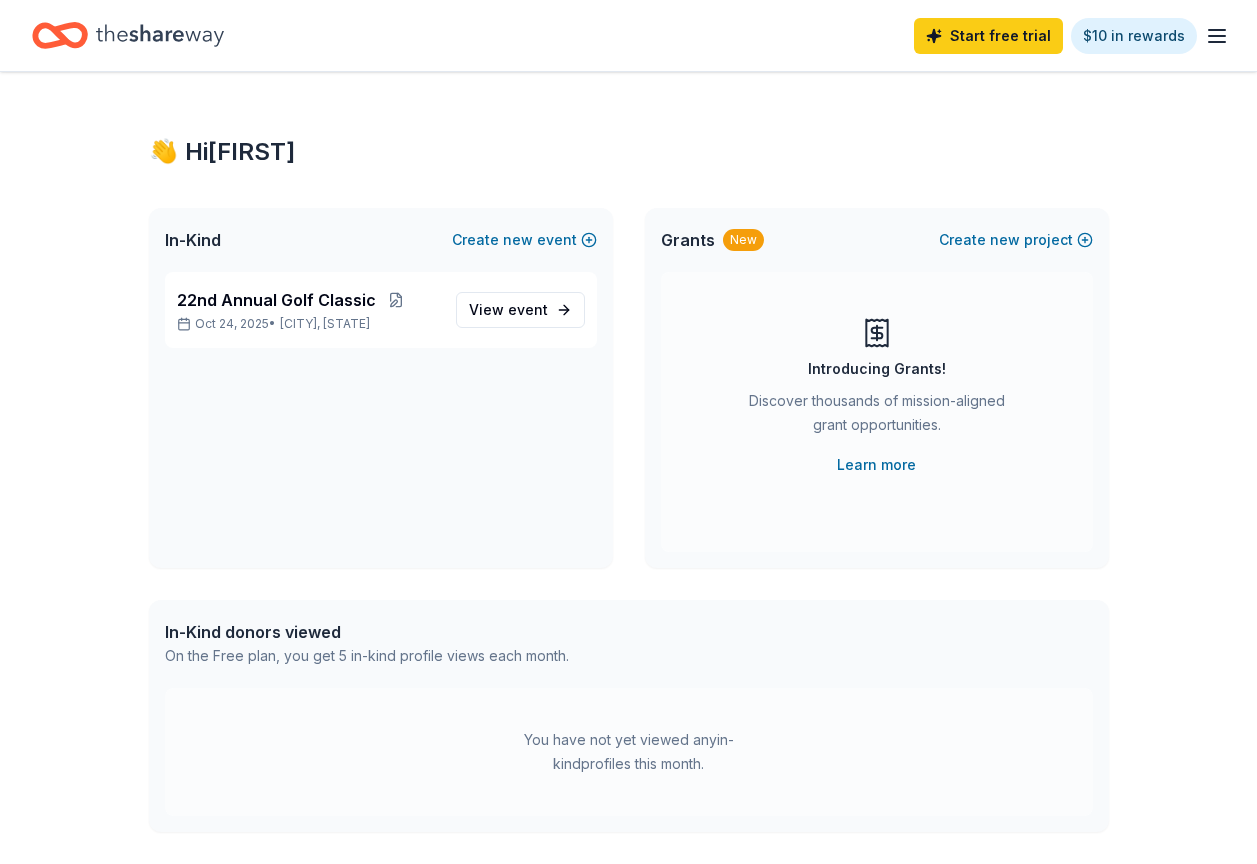 scroll, scrollTop: 0, scrollLeft: 0, axis: both 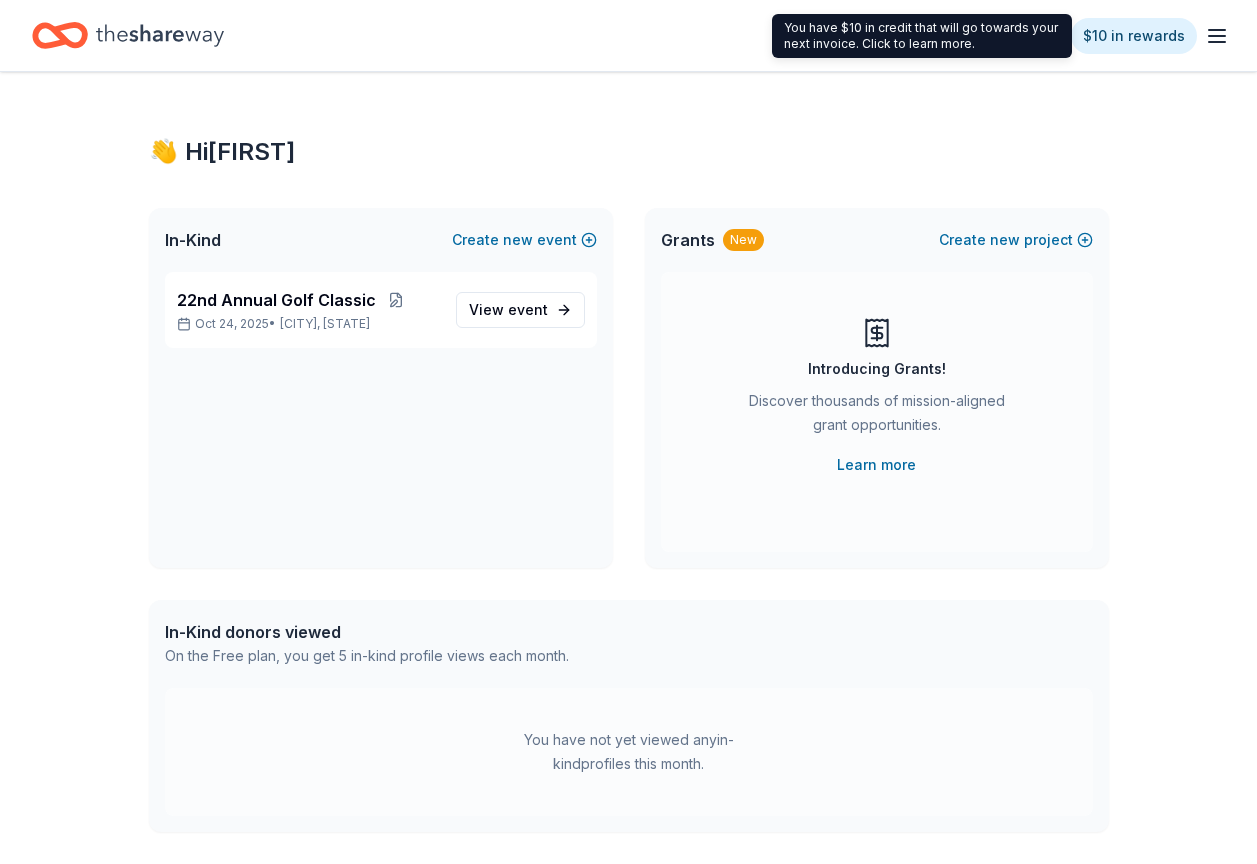 click 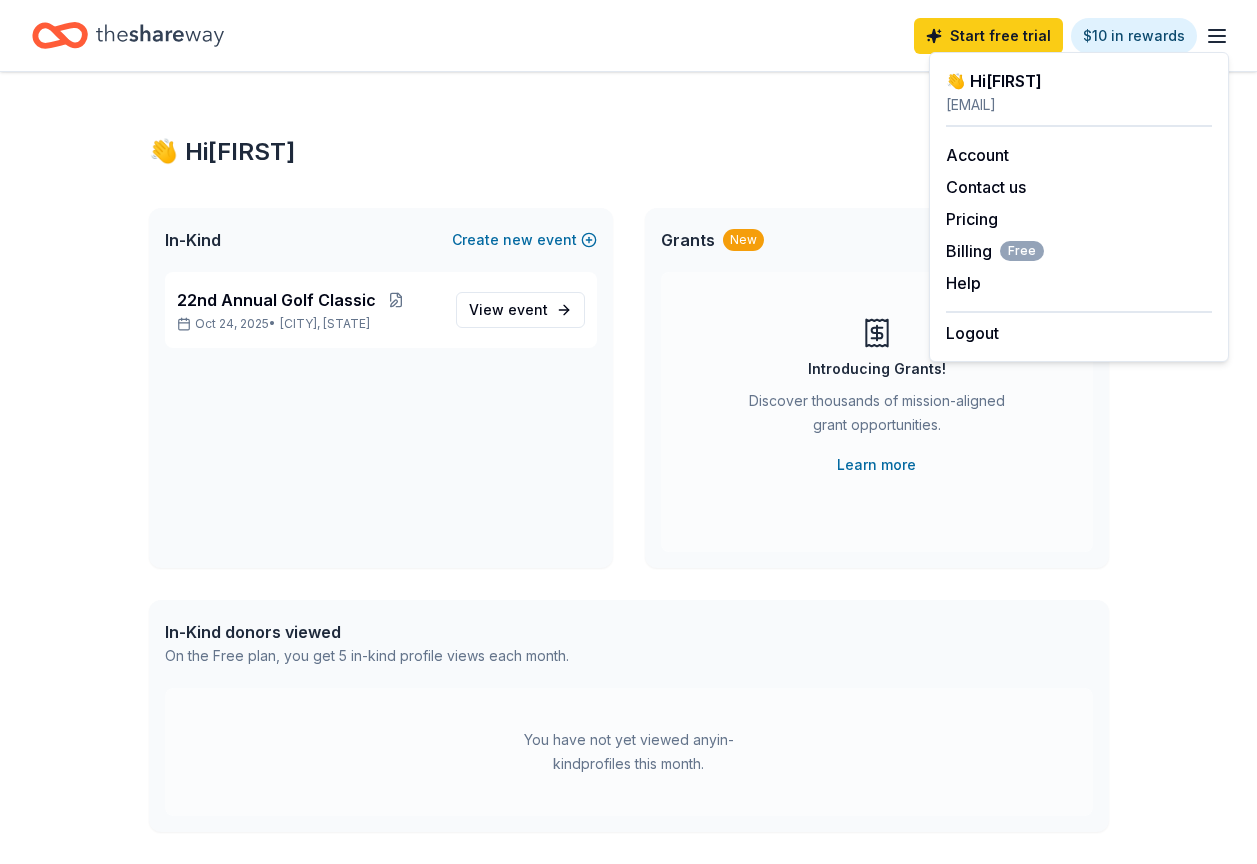 click on "👋 Hi [FIRST]" at bounding box center (1079, 81) 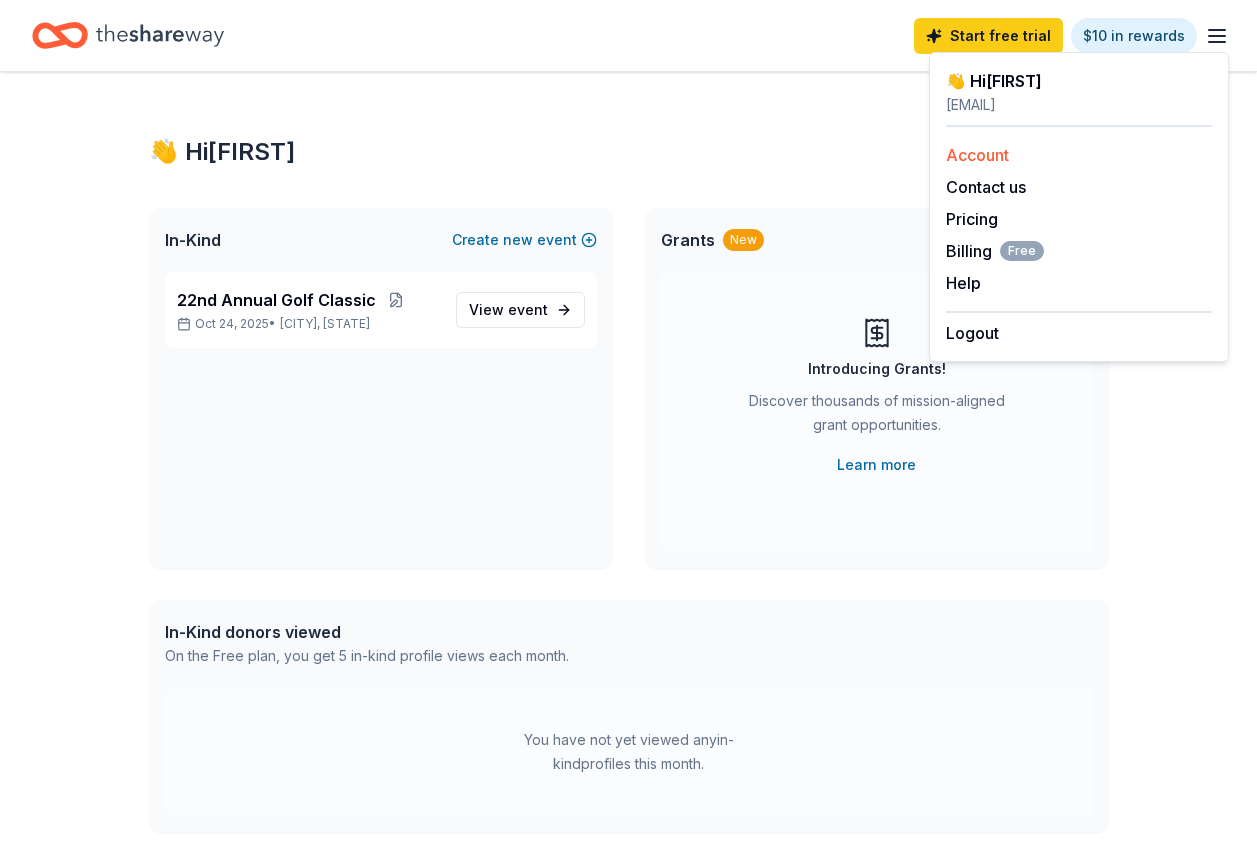 click on "Account" at bounding box center (977, 155) 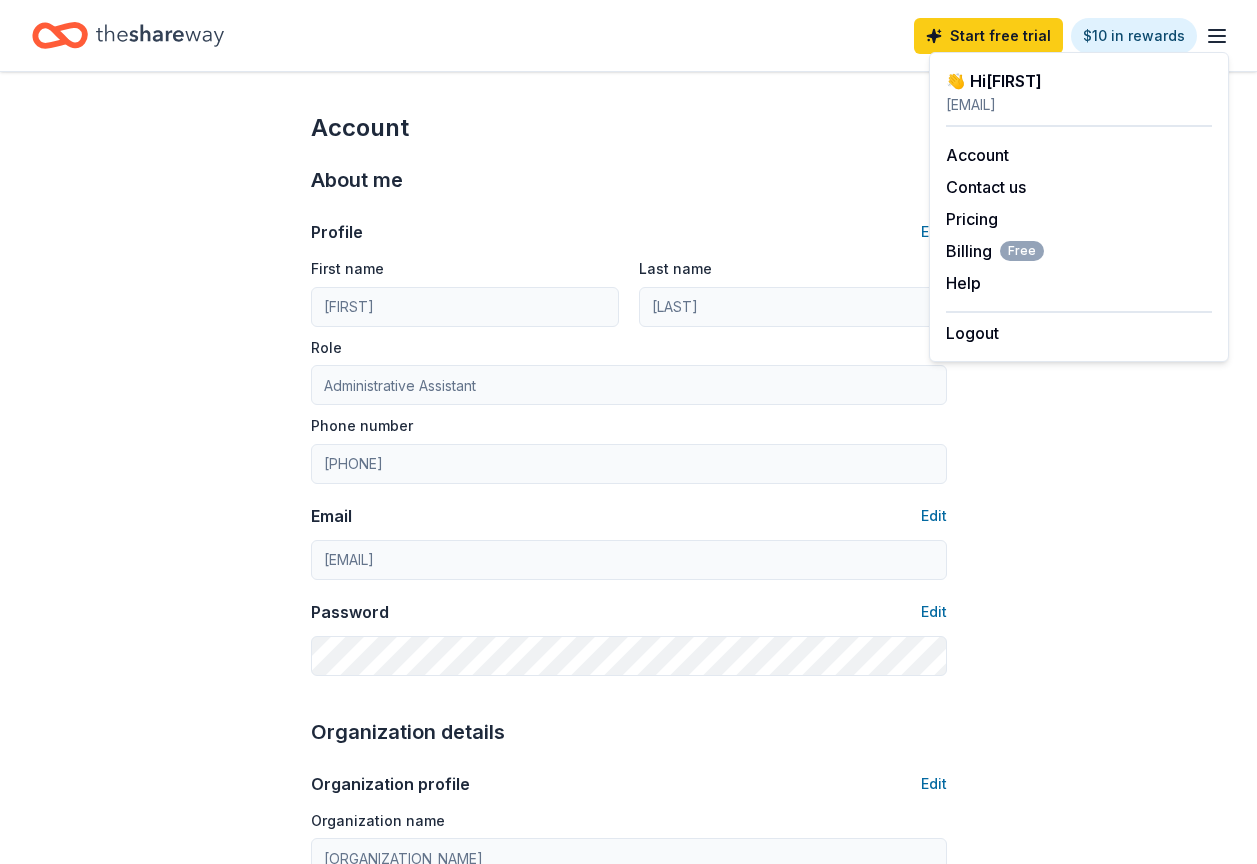 click 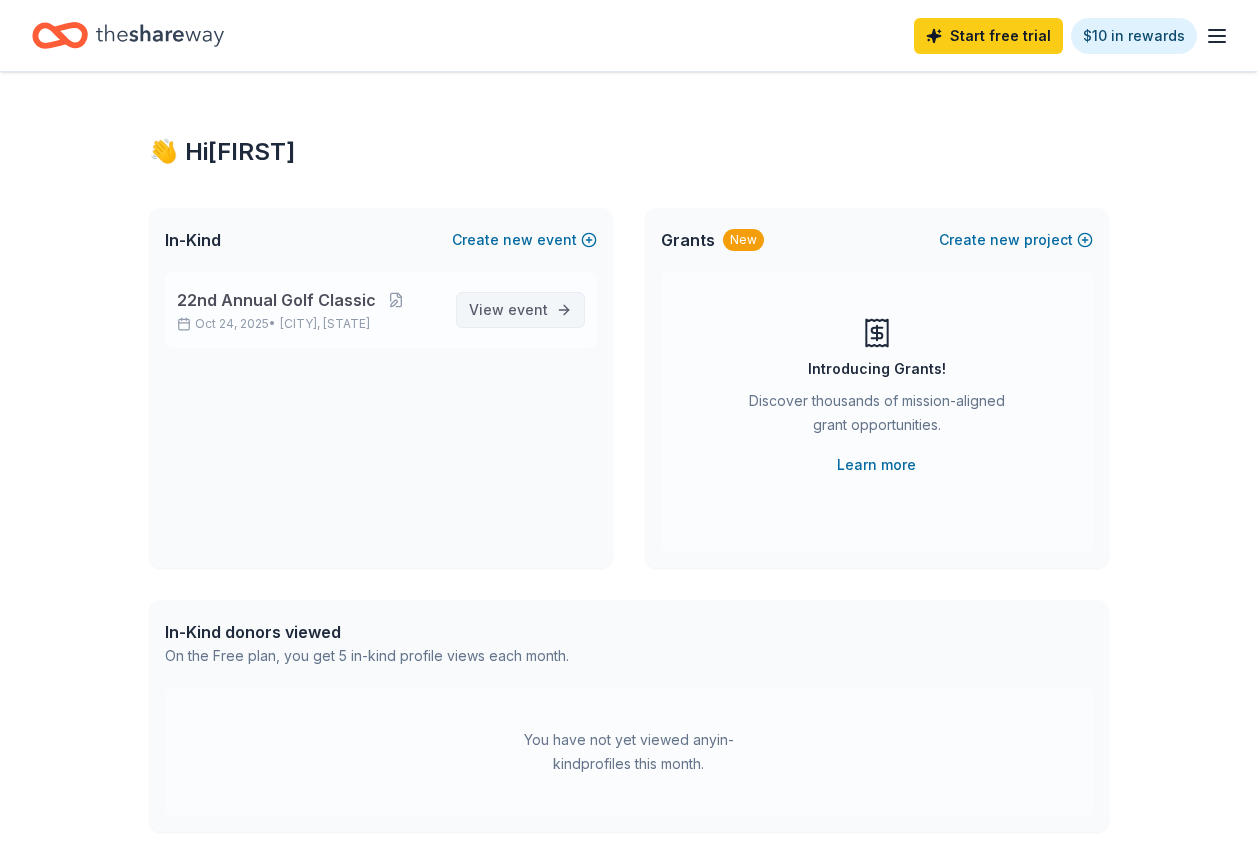 click on "event" at bounding box center [528, 309] 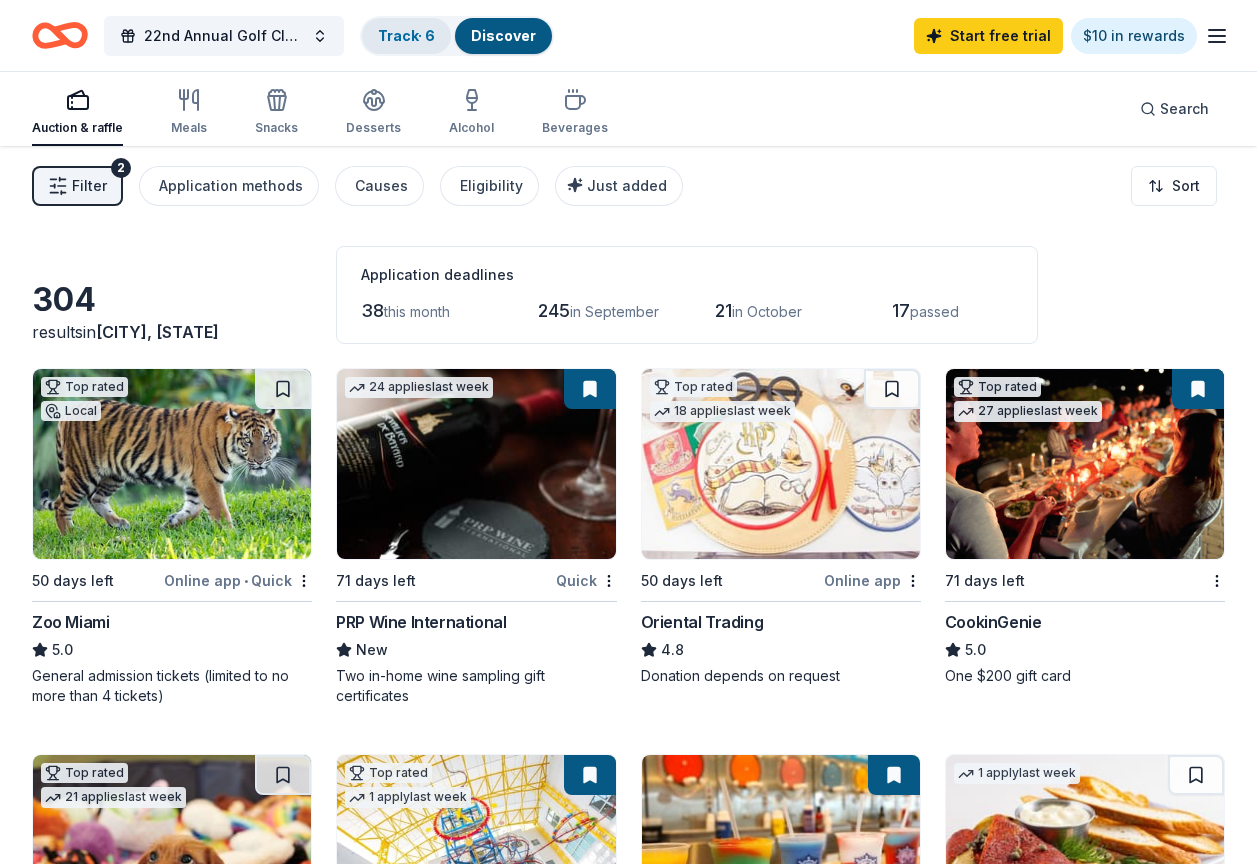 click on "Track  · 6" at bounding box center [406, 35] 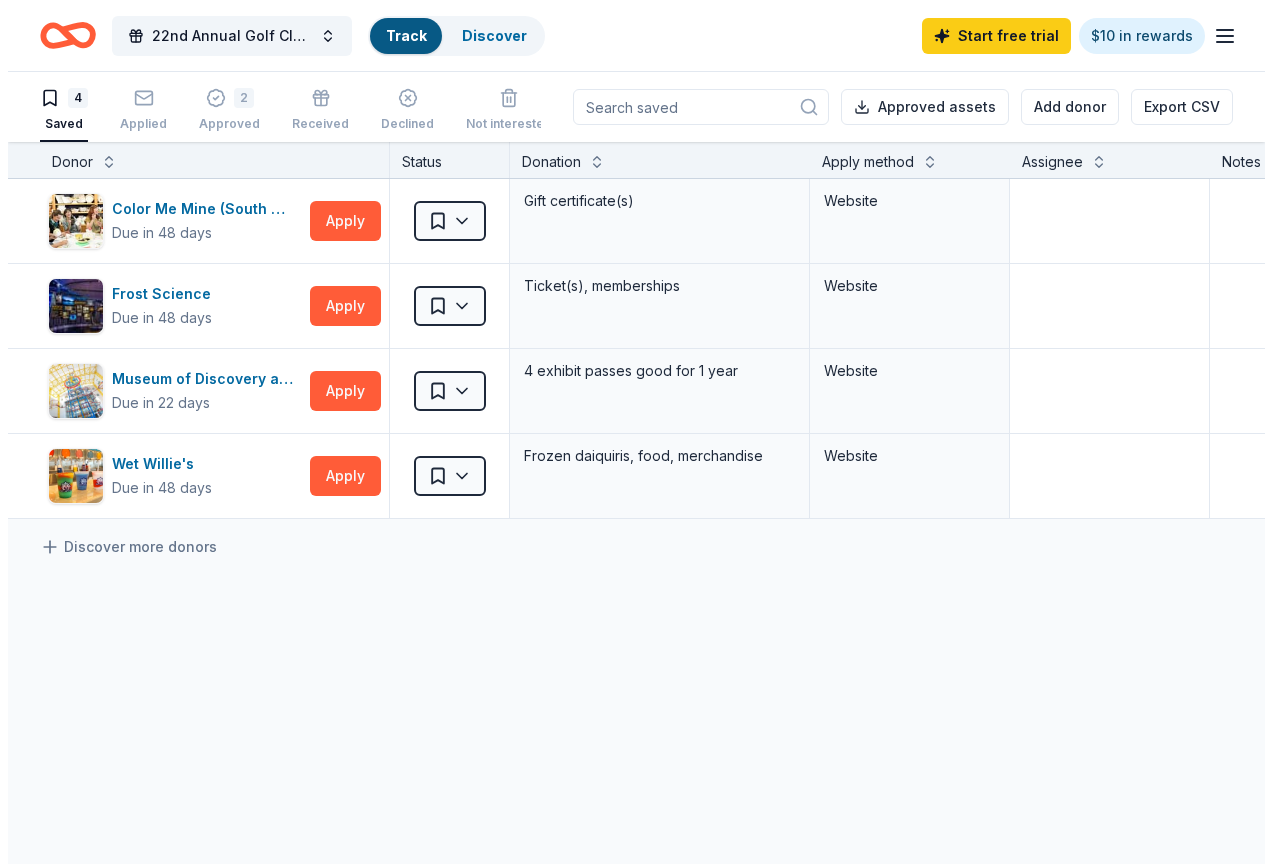 scroll, scrollTop: 1, scrollLeft: 0, axis: vertical 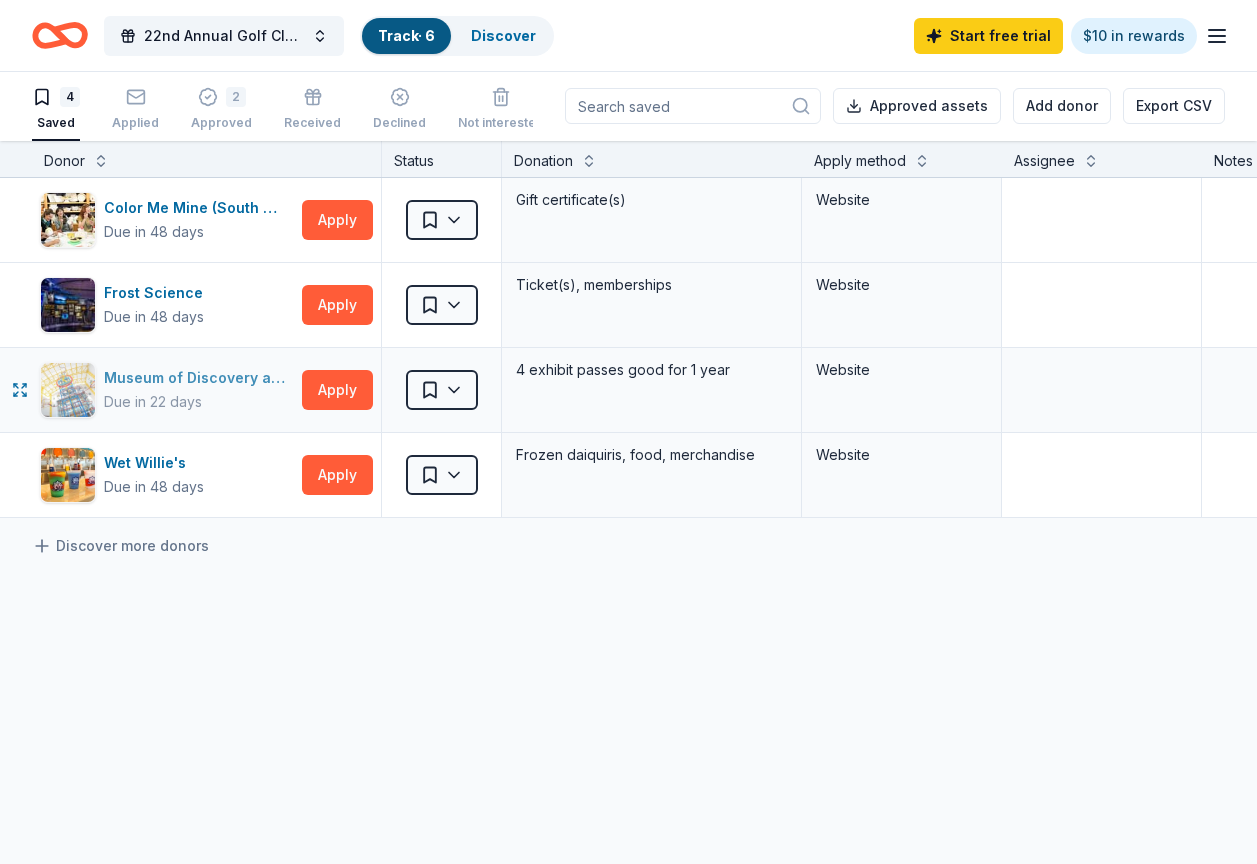 click on "Museum of Discovery and Science" at bounding box center [199, 378] 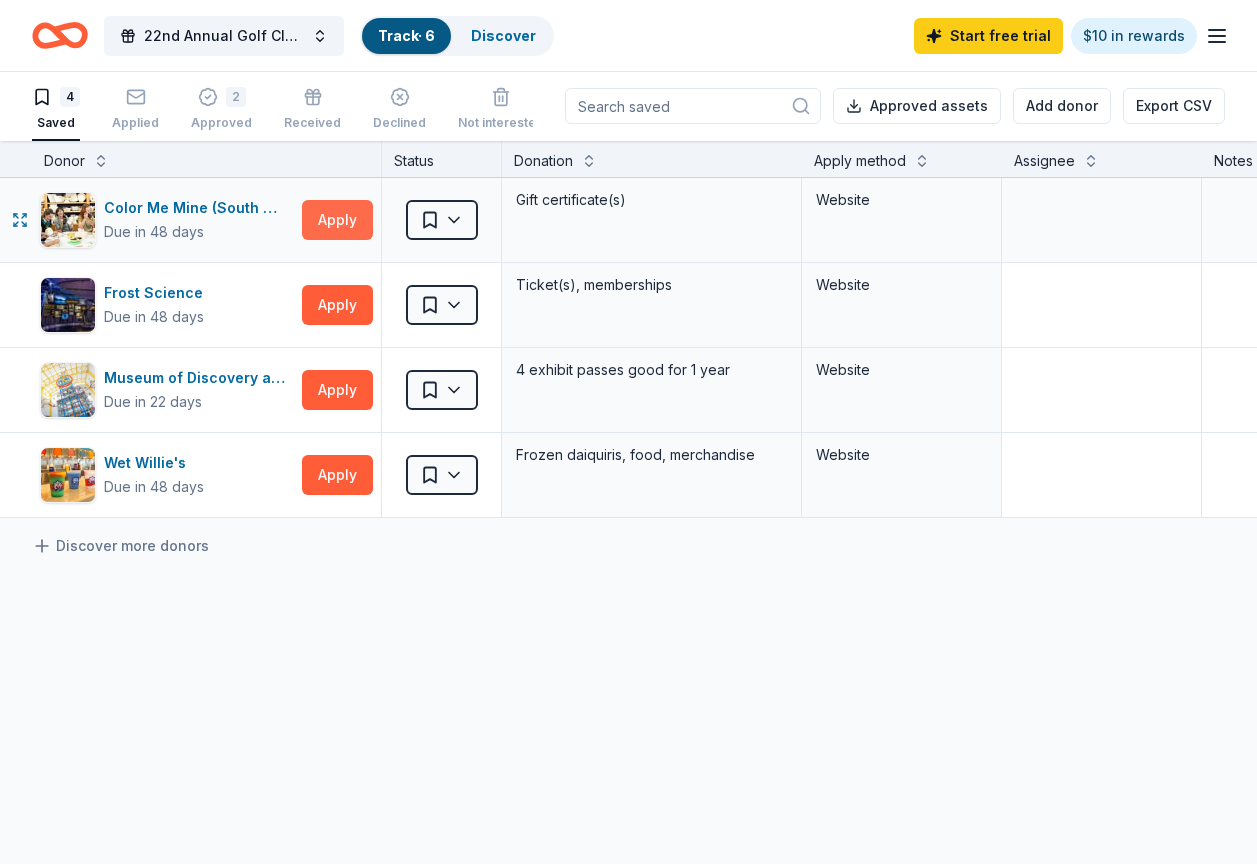 click on "Apply" at bounding box center (337, 220) 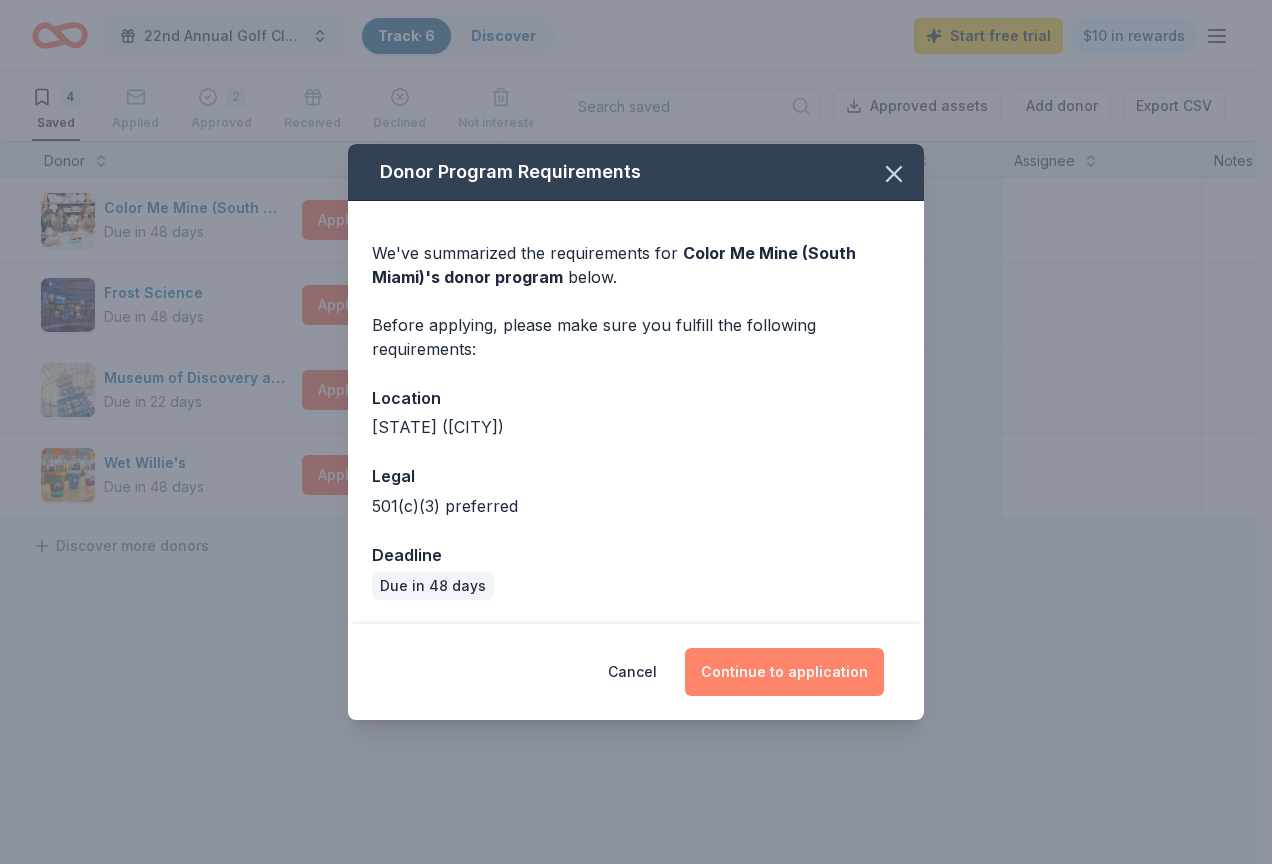 click on "Continue to application" at bounding box center [784, 672] 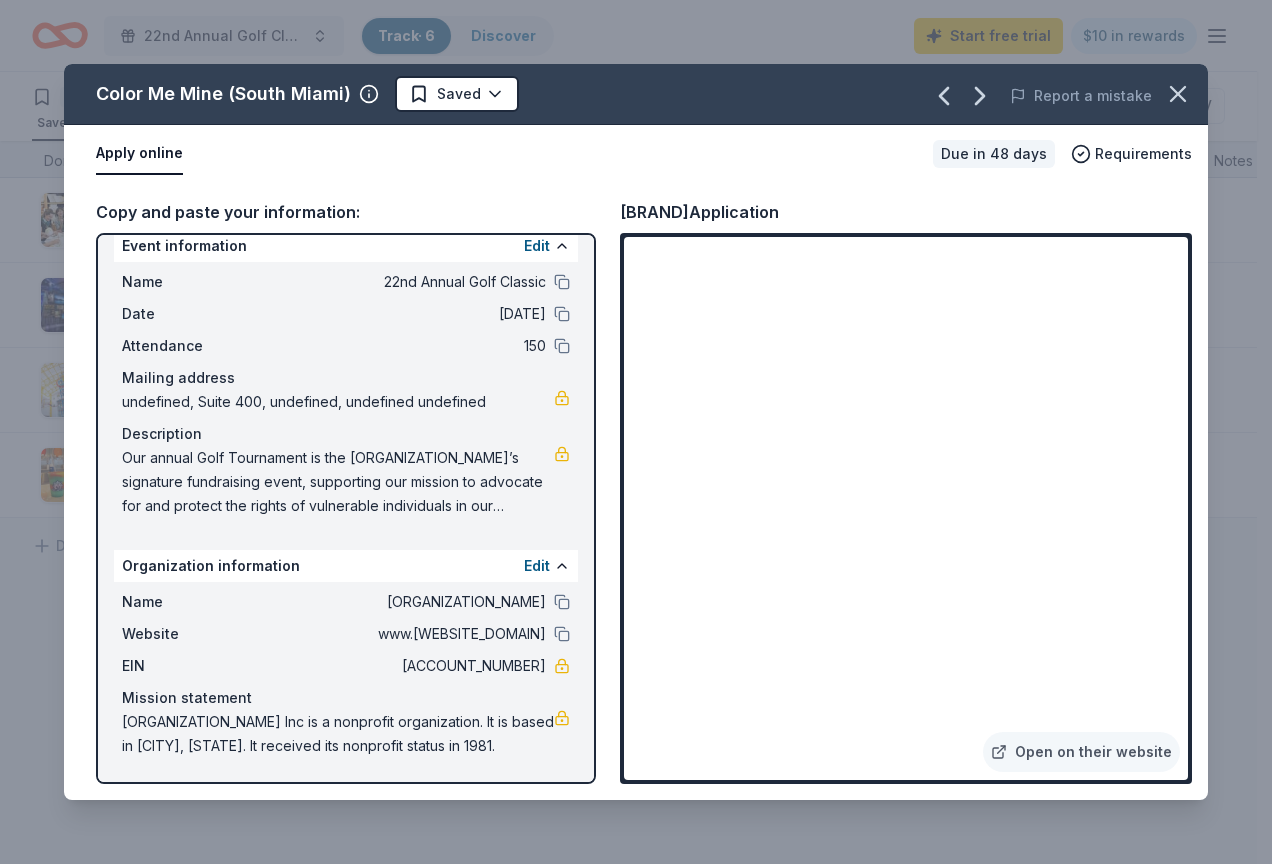scroll, scrollTop: 0, scrollLeft: 0, axis: both 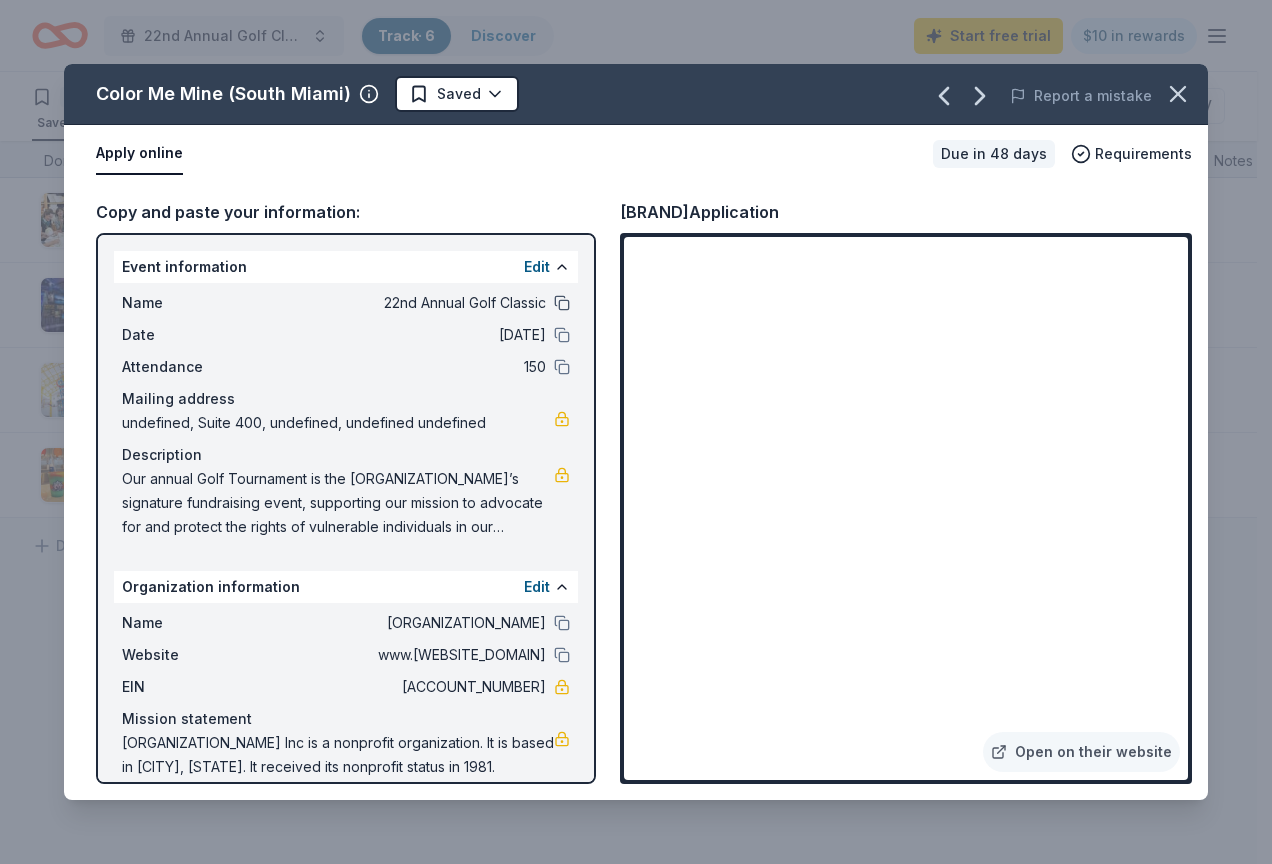 click at bounding box center [562, 303] 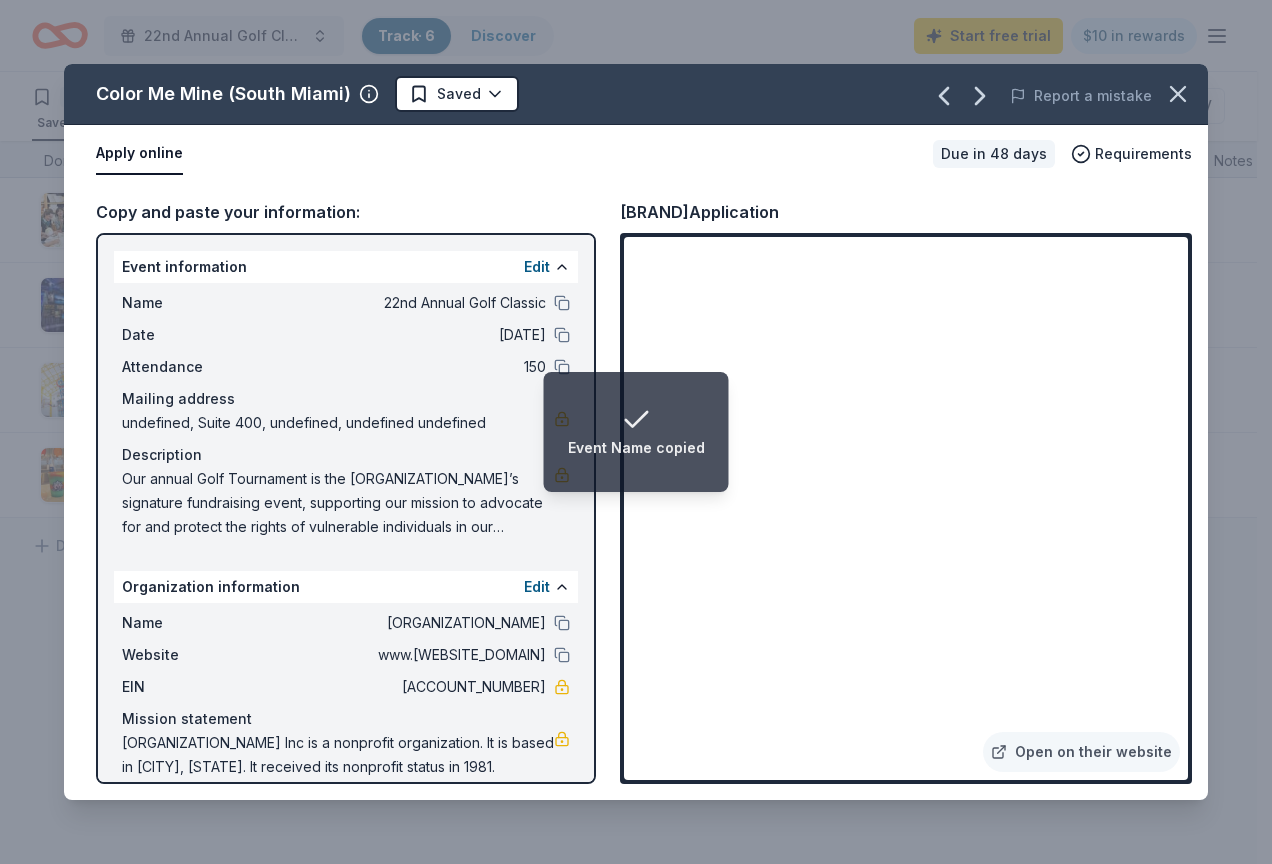 click on "Date [DATE]" at bounding box center (346, 335) 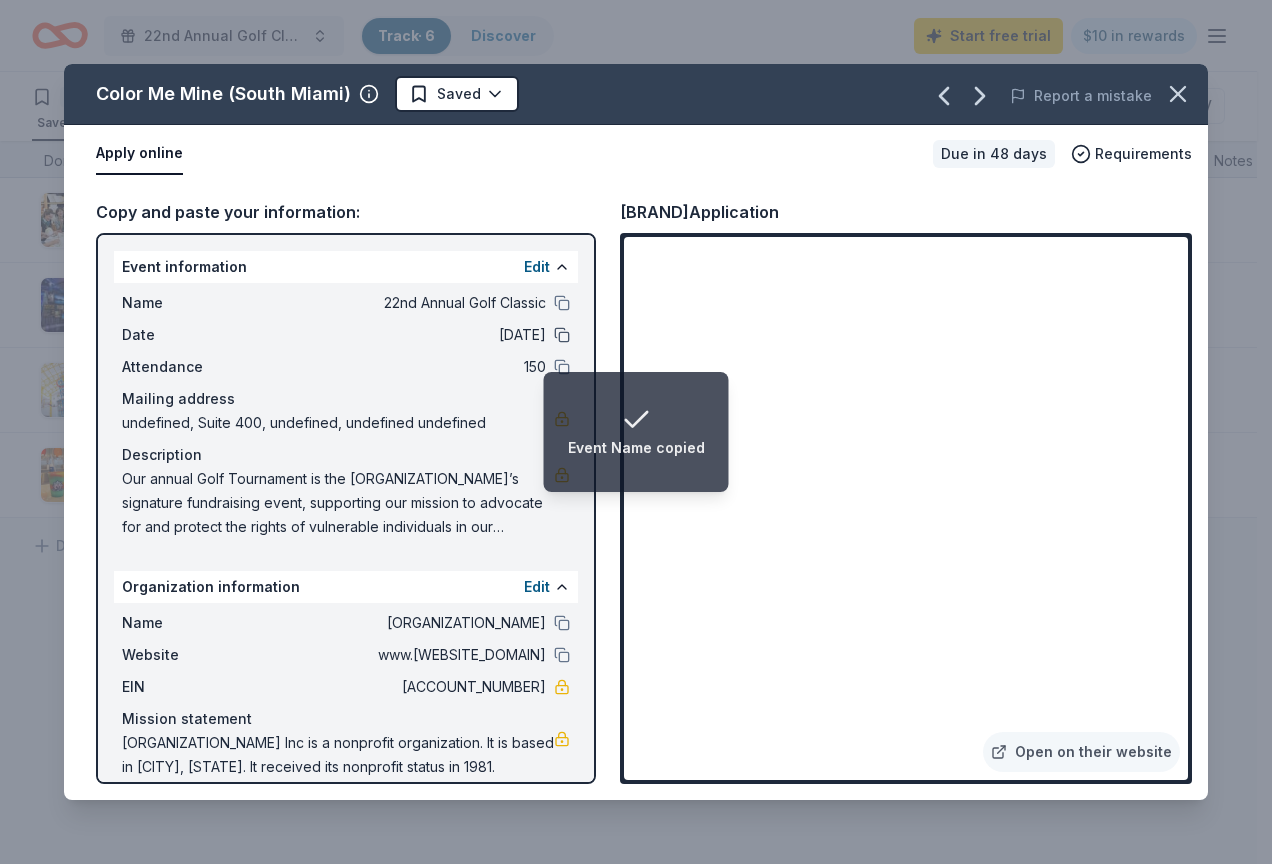 click at bounding box center (562, 335) 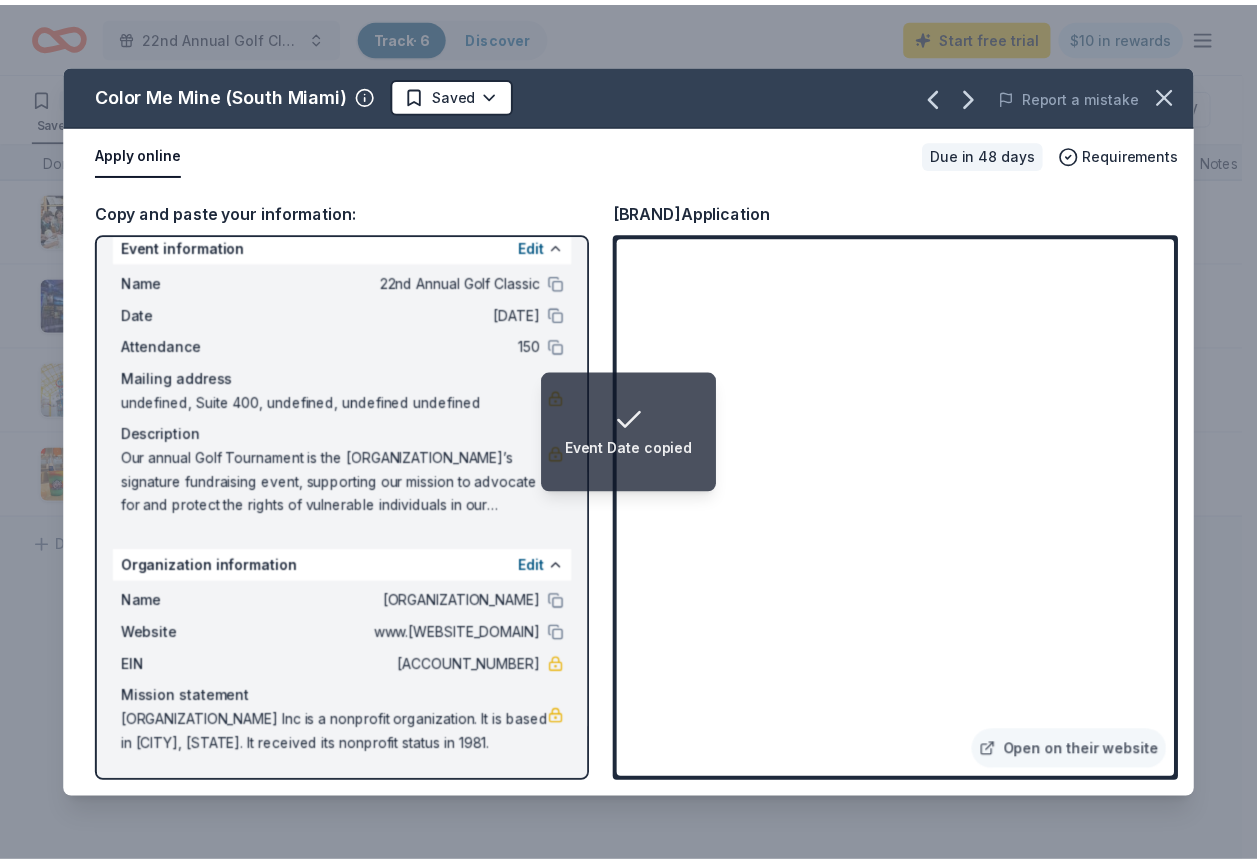 scroll, scrollTop: 45, scrollLeft: 0, axis: vertical 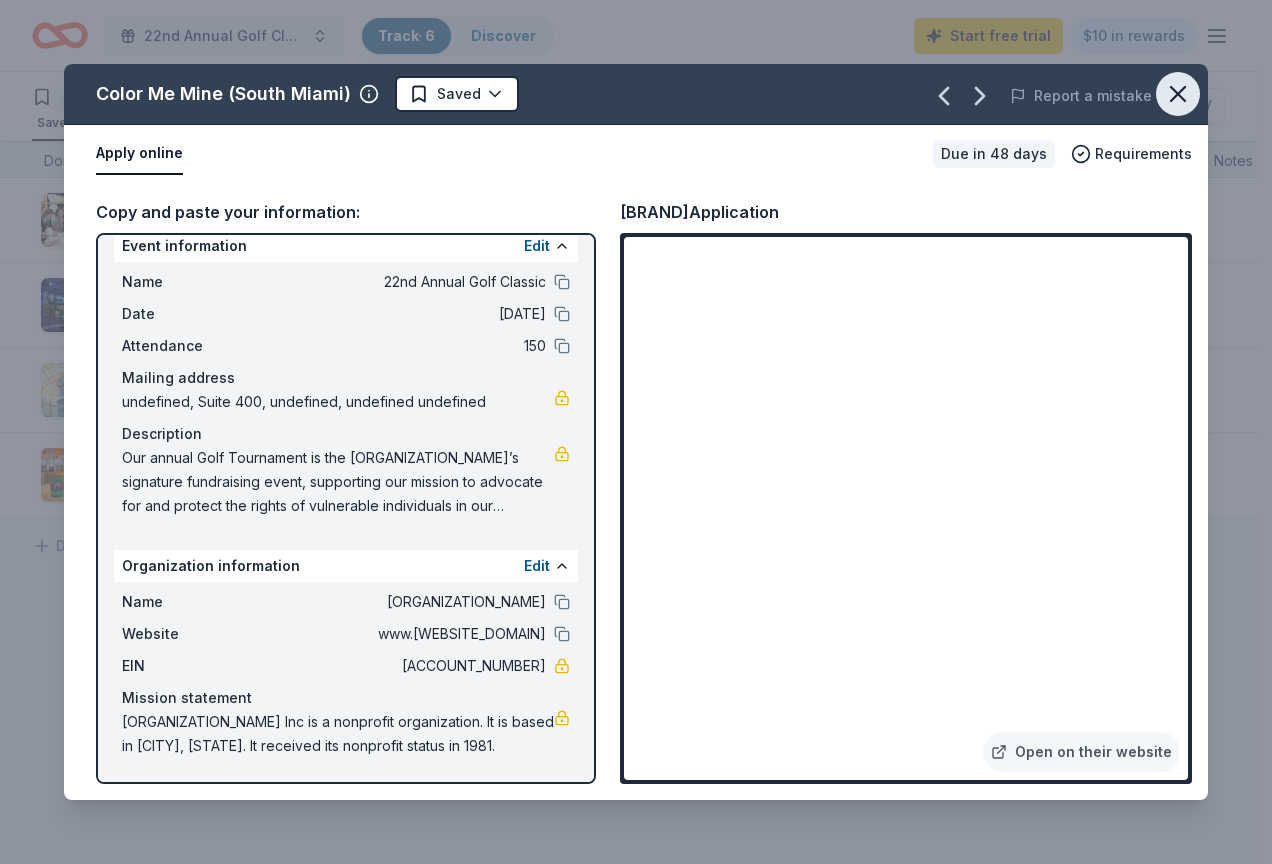 click at bounding box center (1178, 94) 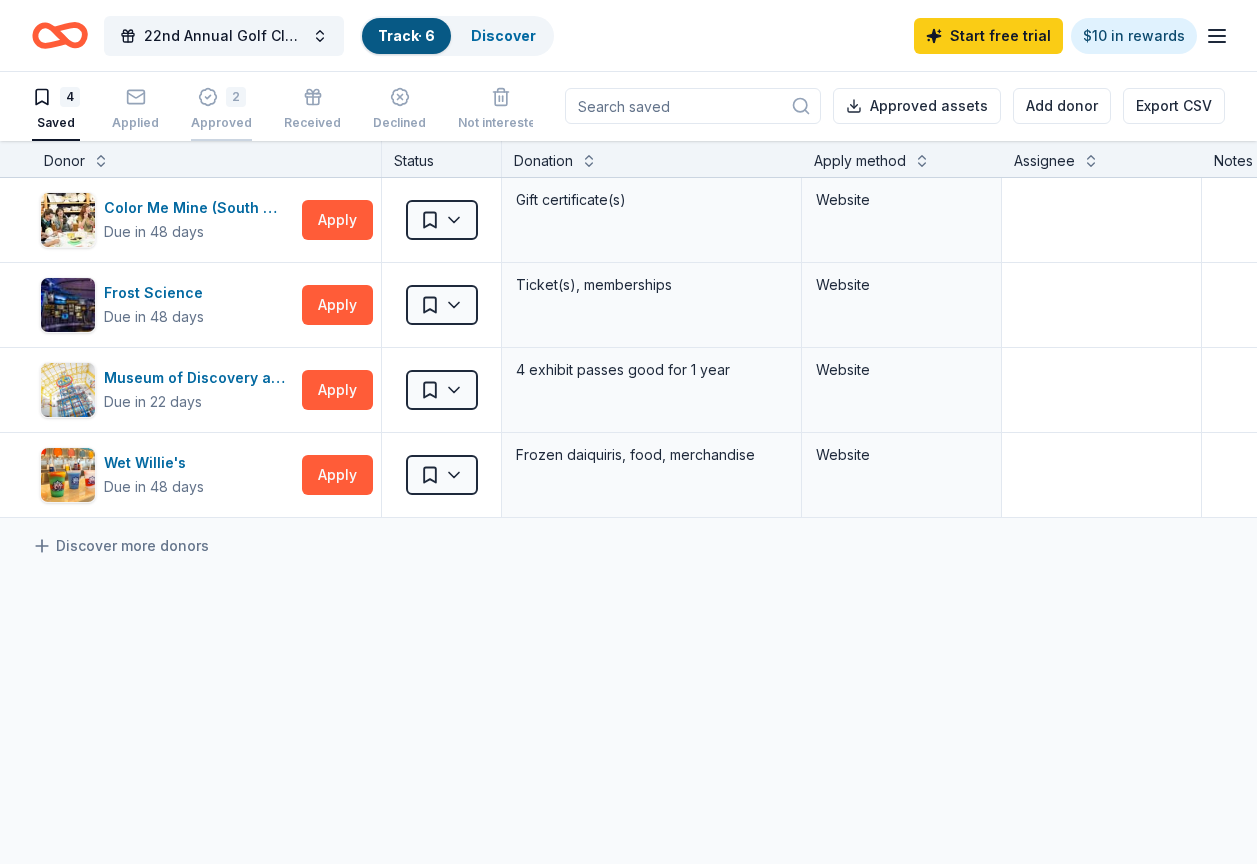 click on "2 Approved" at bounding box center [221, 109] 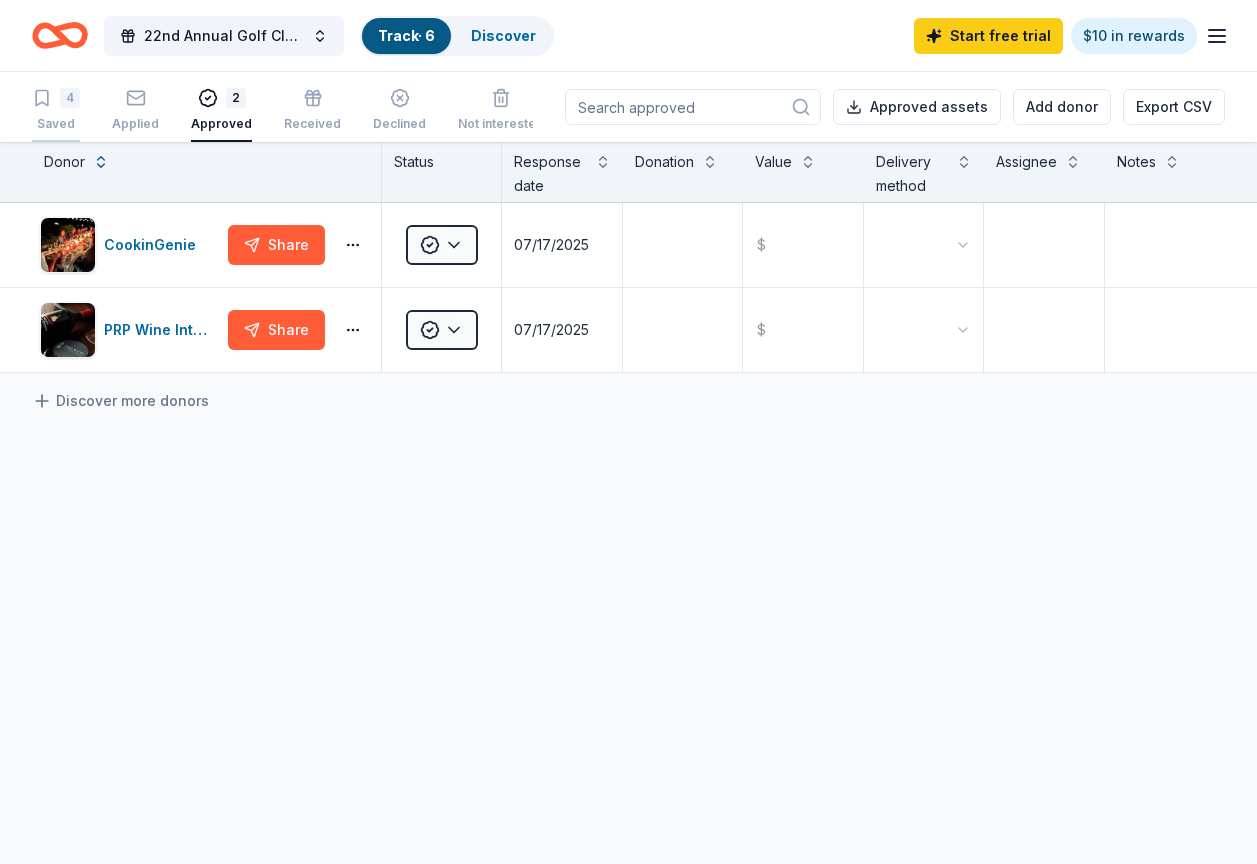 click on "4 Saved" at bounding box center [56, 110] 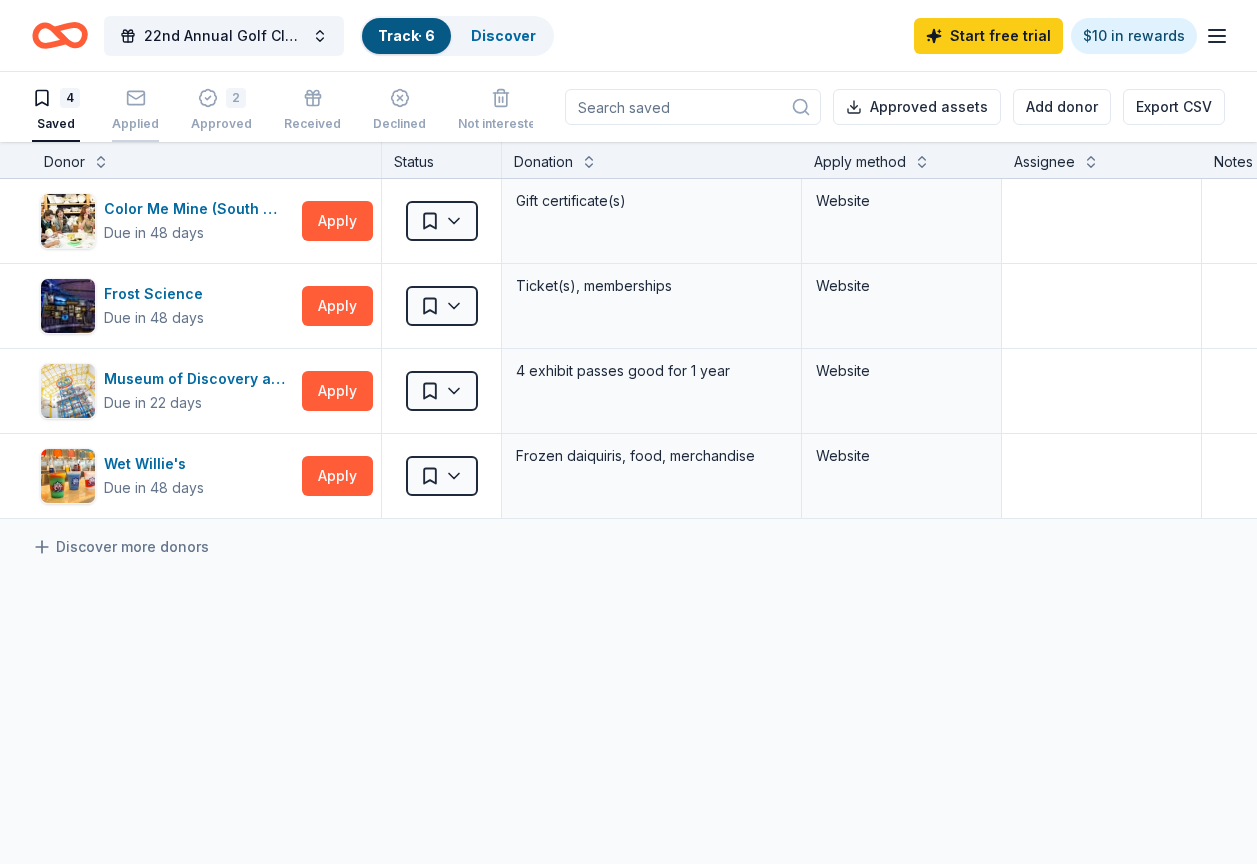 click 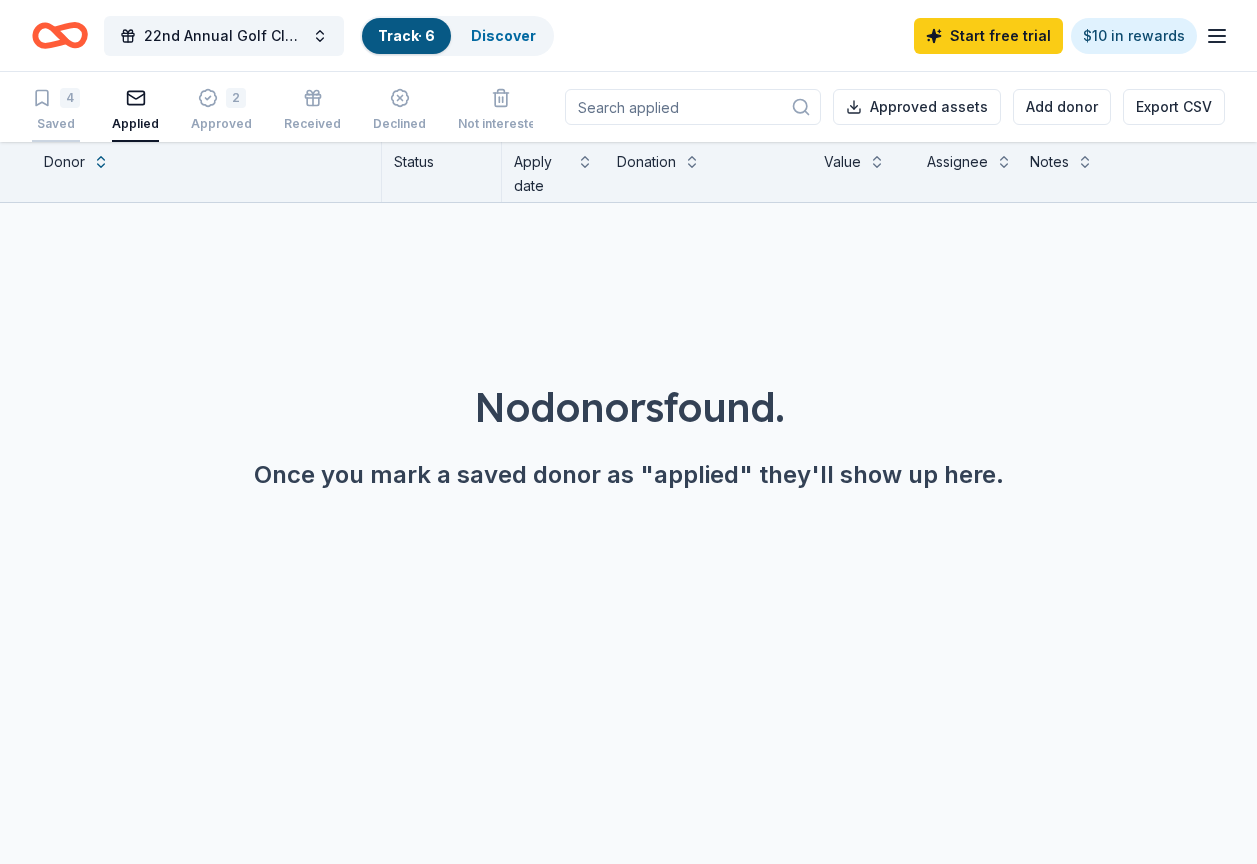 click 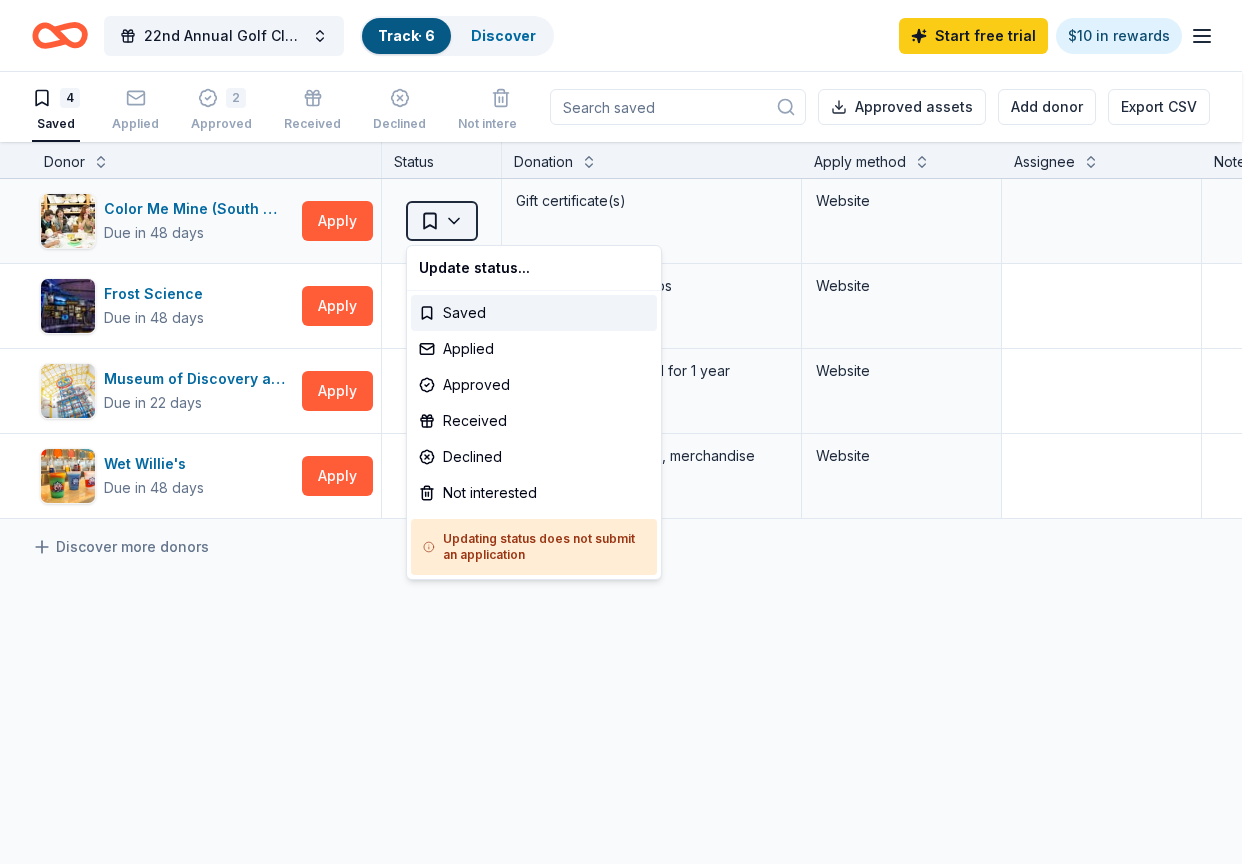 click on "22nd Annual Golf Classic Track · 6 Discover Start free trial $10 in rewards 4 Saved Applied 2 Approved Received Declined Not interested Approved assets Add donor Export CSV Donor Status Donation Apply method Assignee Notes [BRAND] Due in 48 days Apply Saved Gift certificate(s) Website Frost Science Due in 48 days Apply Saved Ticket(s), memberships Website Museum of Discovery and Science Due in 22 days Apply Saved 4 exhibit passes good for 1 year Website Wet Willie's Due in 48 days Apply Saved Frozen daiquiris, food, merchandise Website Discover more donors Saved Update status... Saved Applied Approved Received Declined Not interested Updating status does not submit an application" at bounding box center (628, 432) 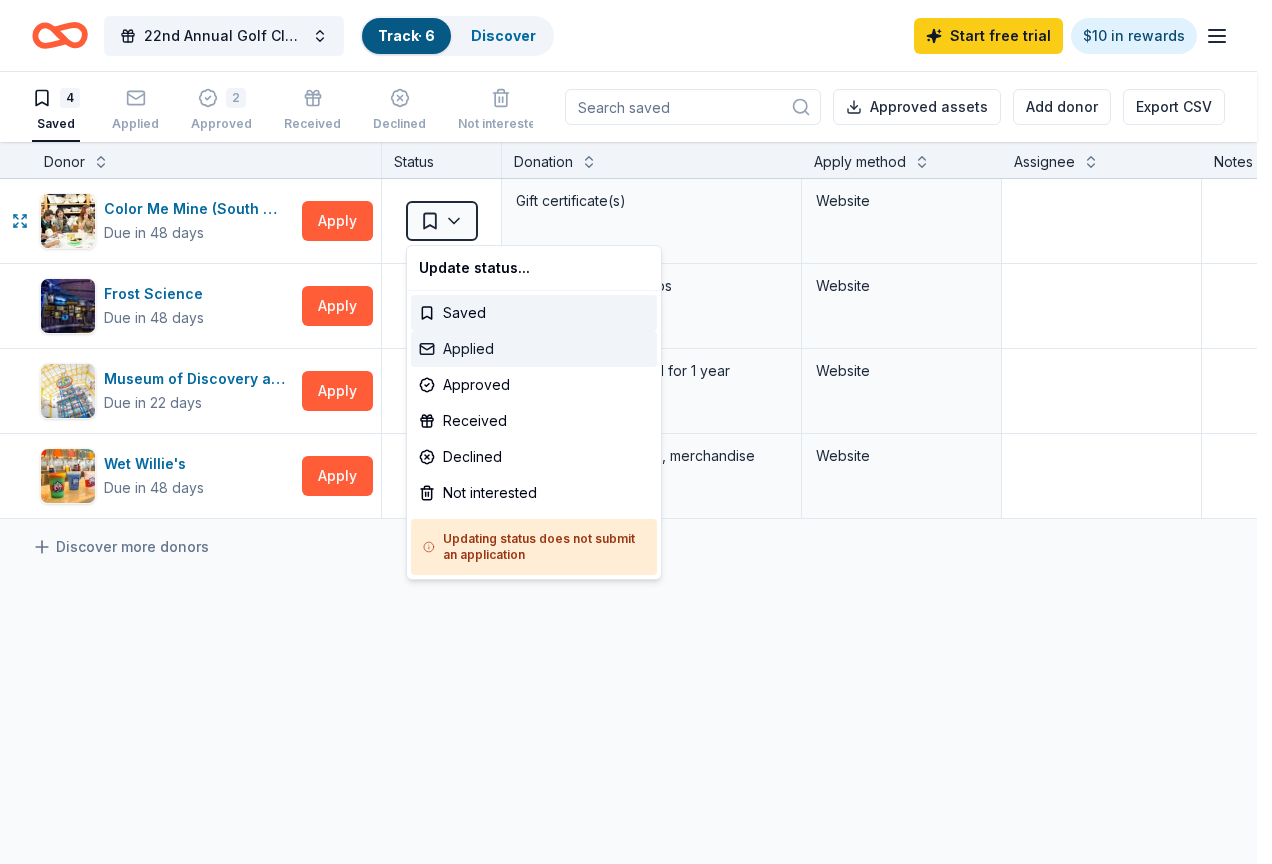 click on "Applied" at bounding box center (534, 349) 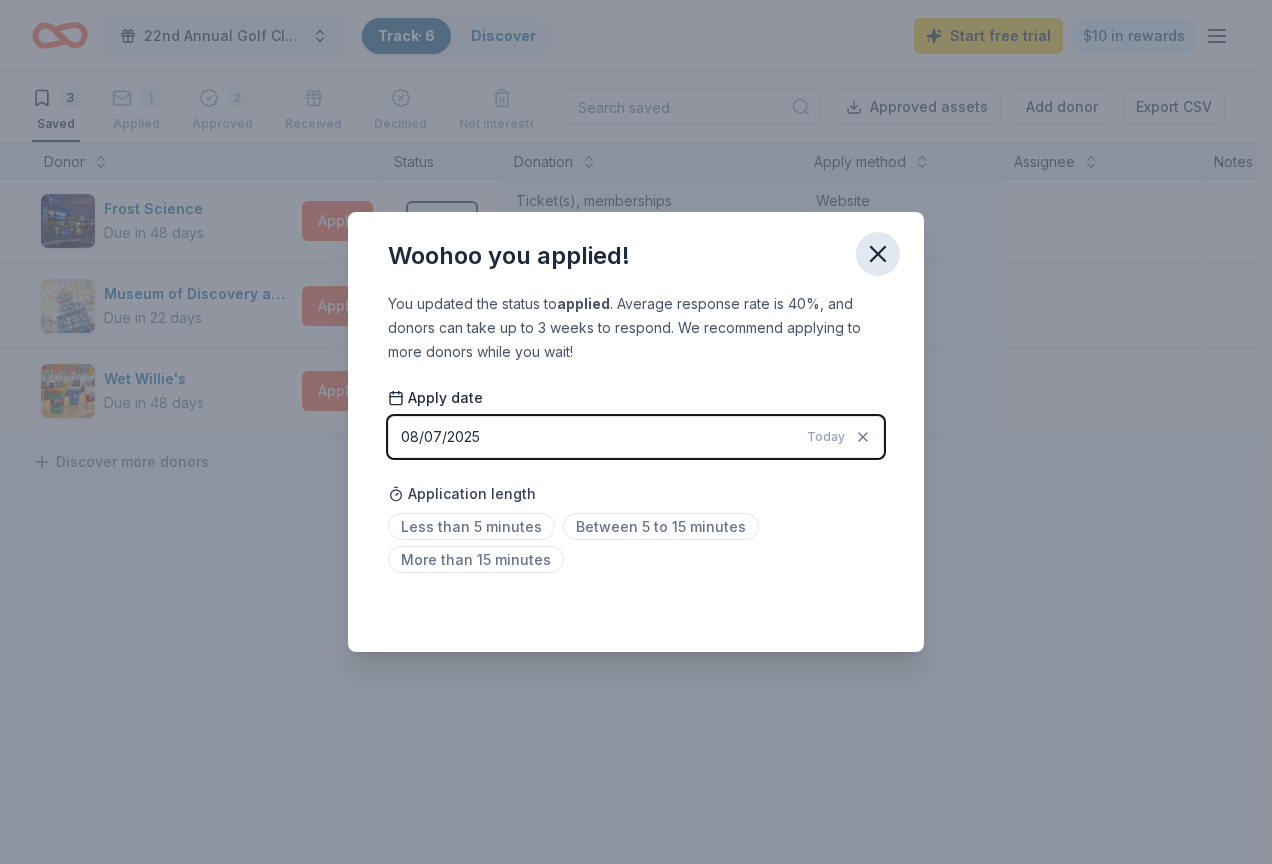 click 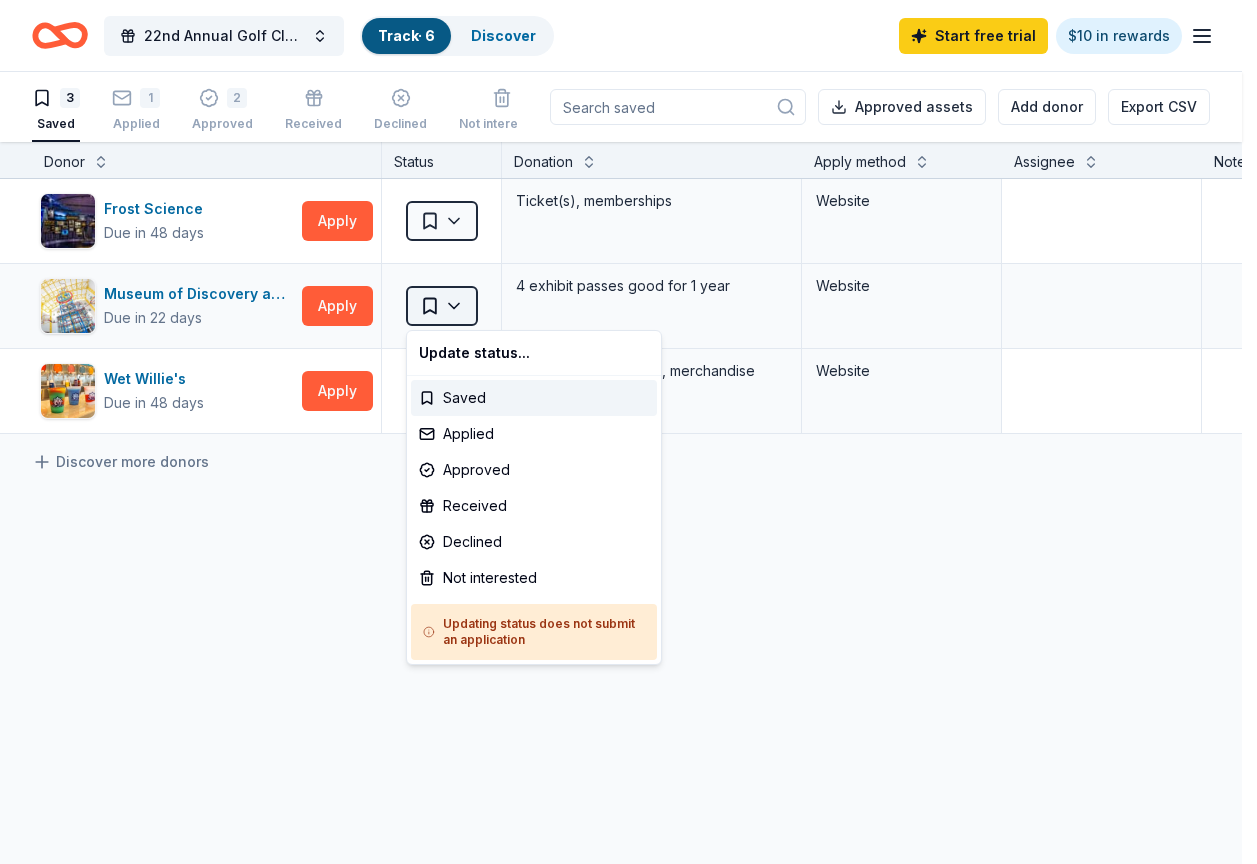 click on "[DATE] Annual Golf Classic Track · 6 Discover Start free trial $10 in rewards 3 Saved 1 Applied 2 Approved Received Declined Not interested Approved assets Add donor Export CSV Donor Status Donation Apply method Assignee Notes Frost Science Due in 48 days Apply Saved Ticket(s), memberships Website Museum of Discovery and Science Due in 22 days Apply Saved 4 exhibit passes good for 1 year Website Wet Willie's Due in 48 days Apply Saved Frozen daiquiris, food, merchandise Website Discover more donors Saved Update status... Saved Applied Approved Received Declined Not interested Updating status does not submit an application" at bounding box center [628, 432] 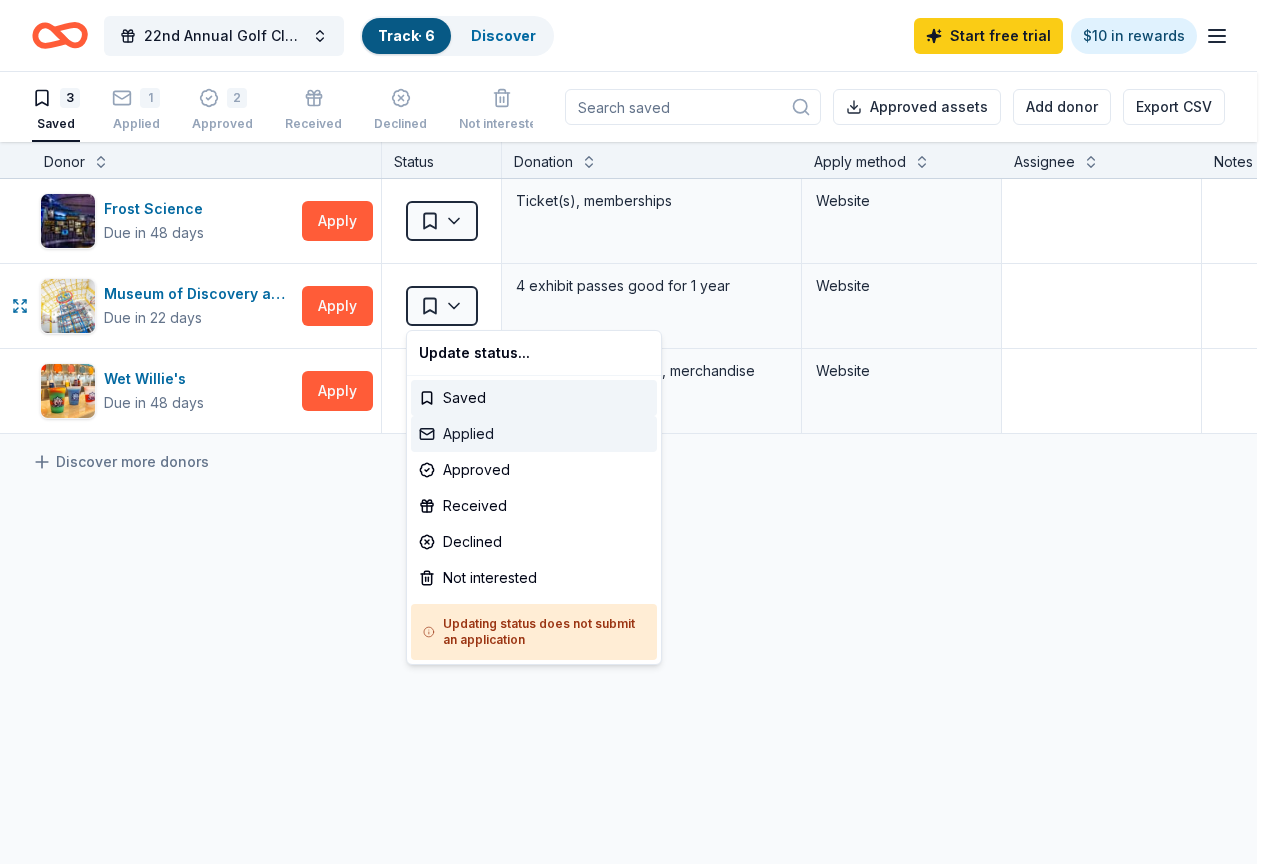 click on "Applied" at bounding box center [534, 434] 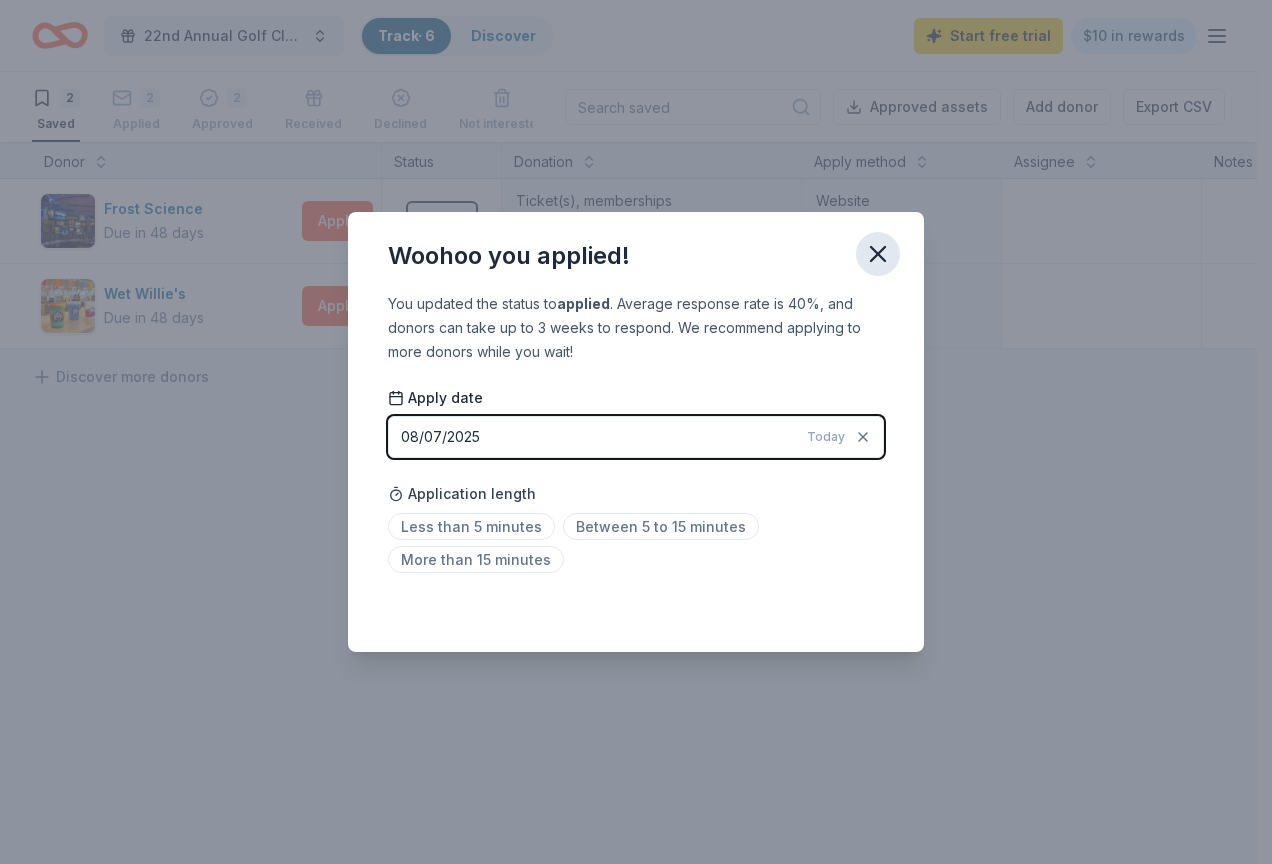 click at bounding box center [878, 254] 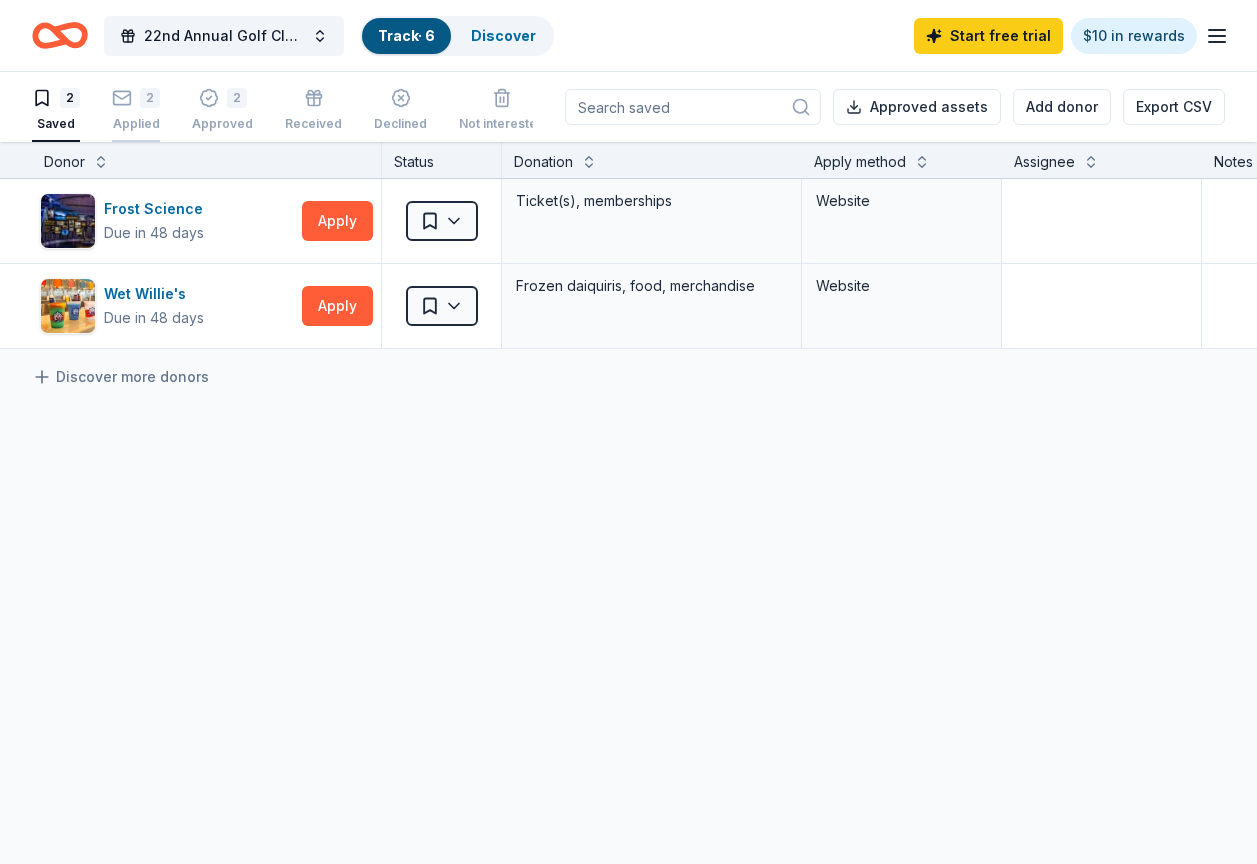click 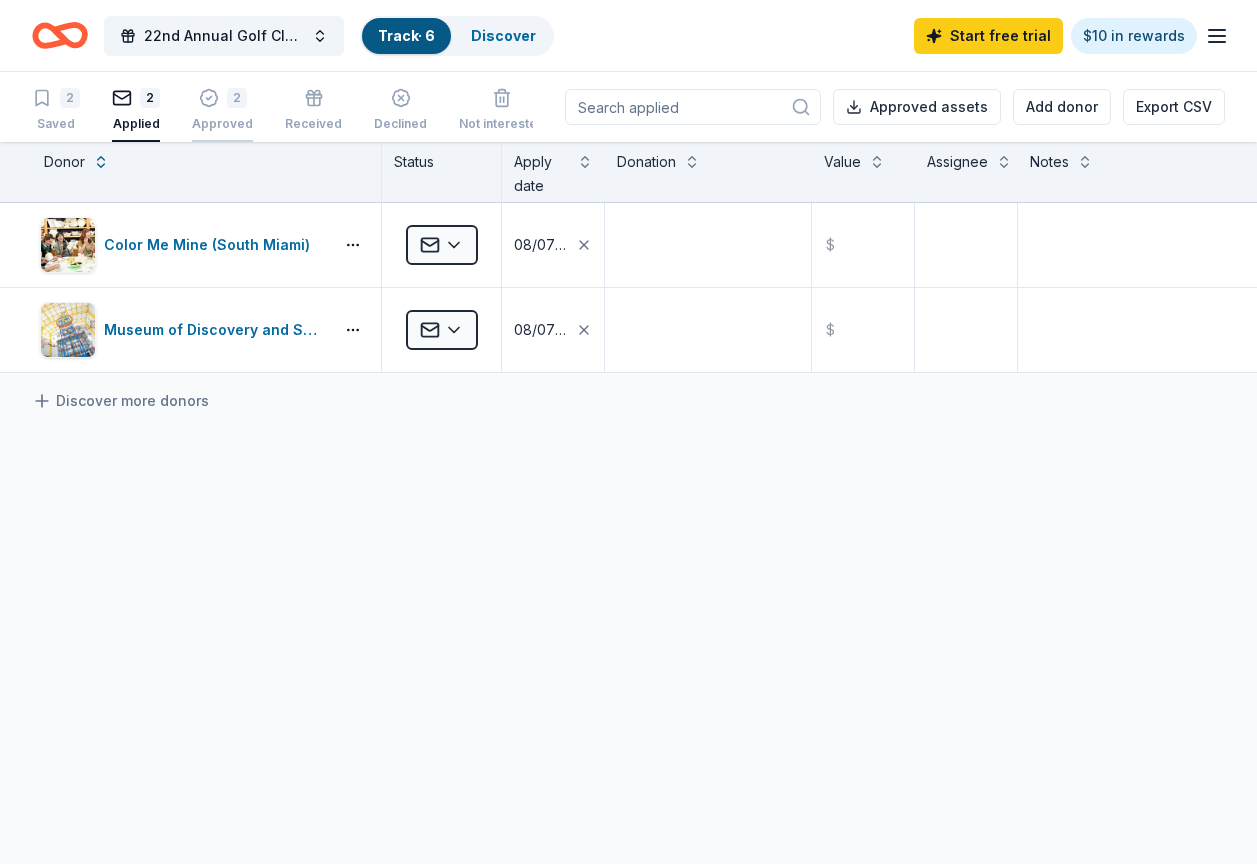 click 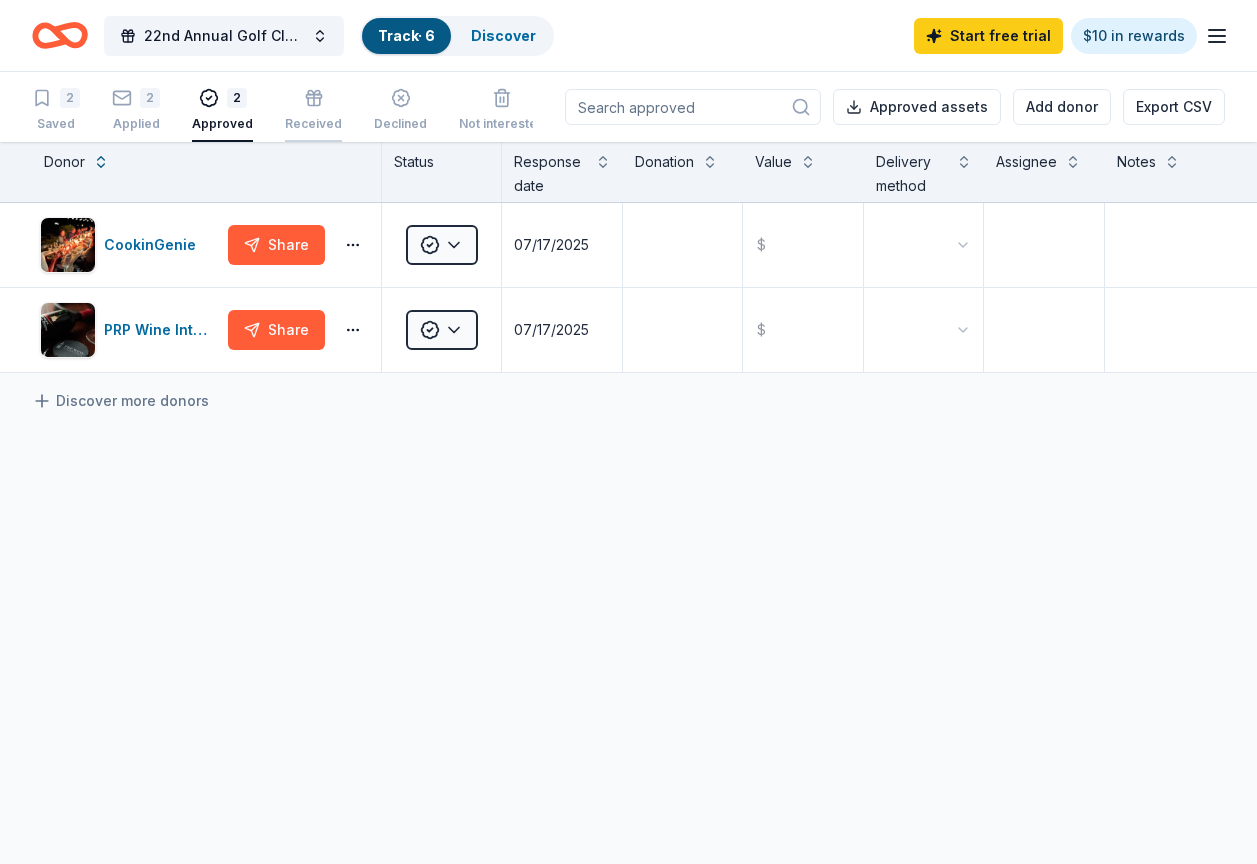 click 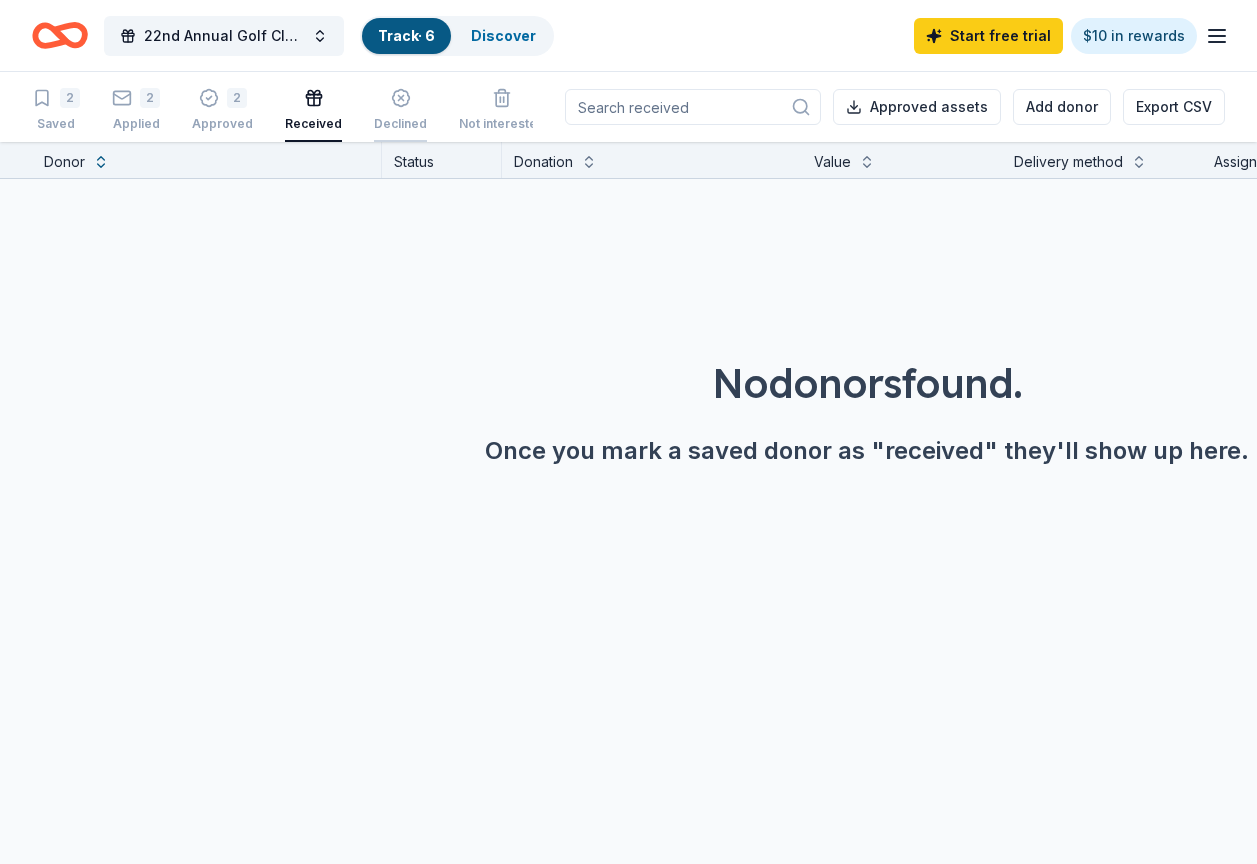 click 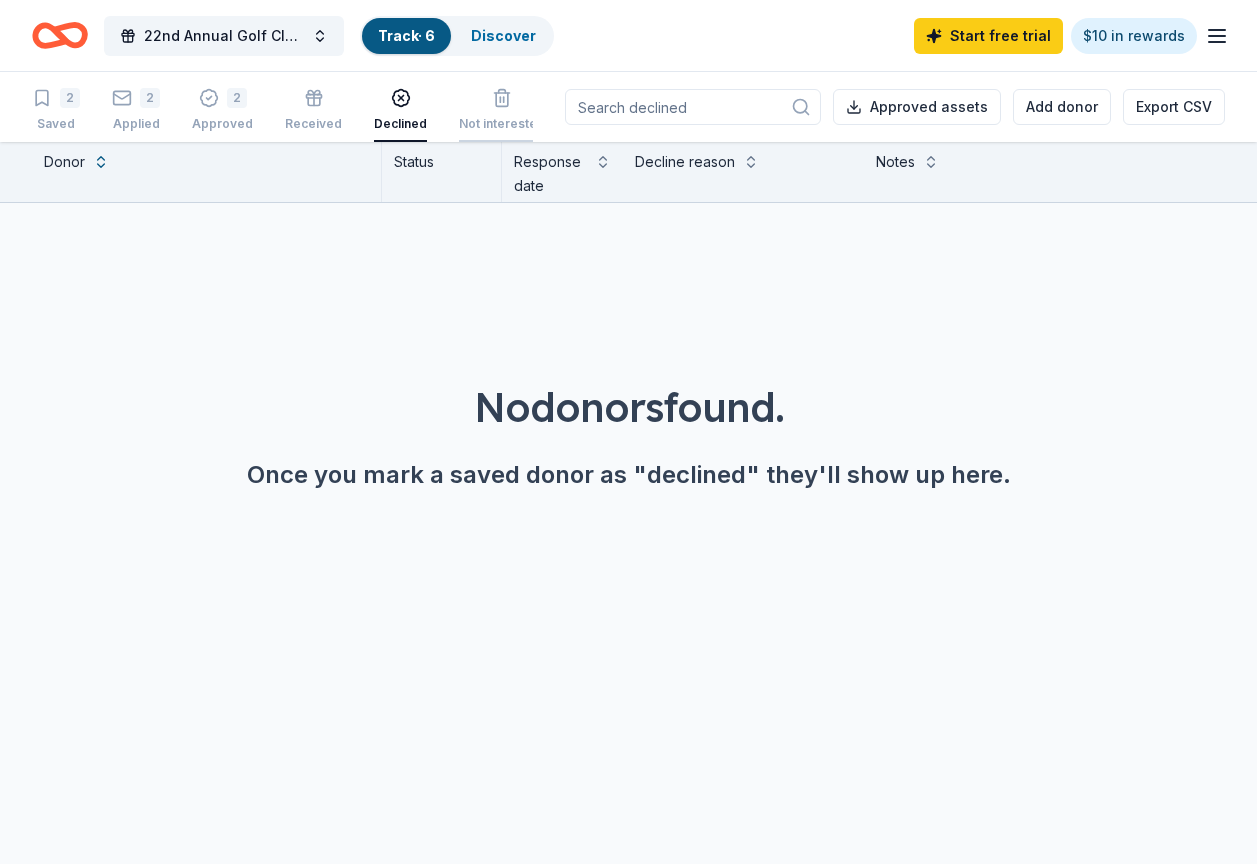 click at bounding box center [502, 98] 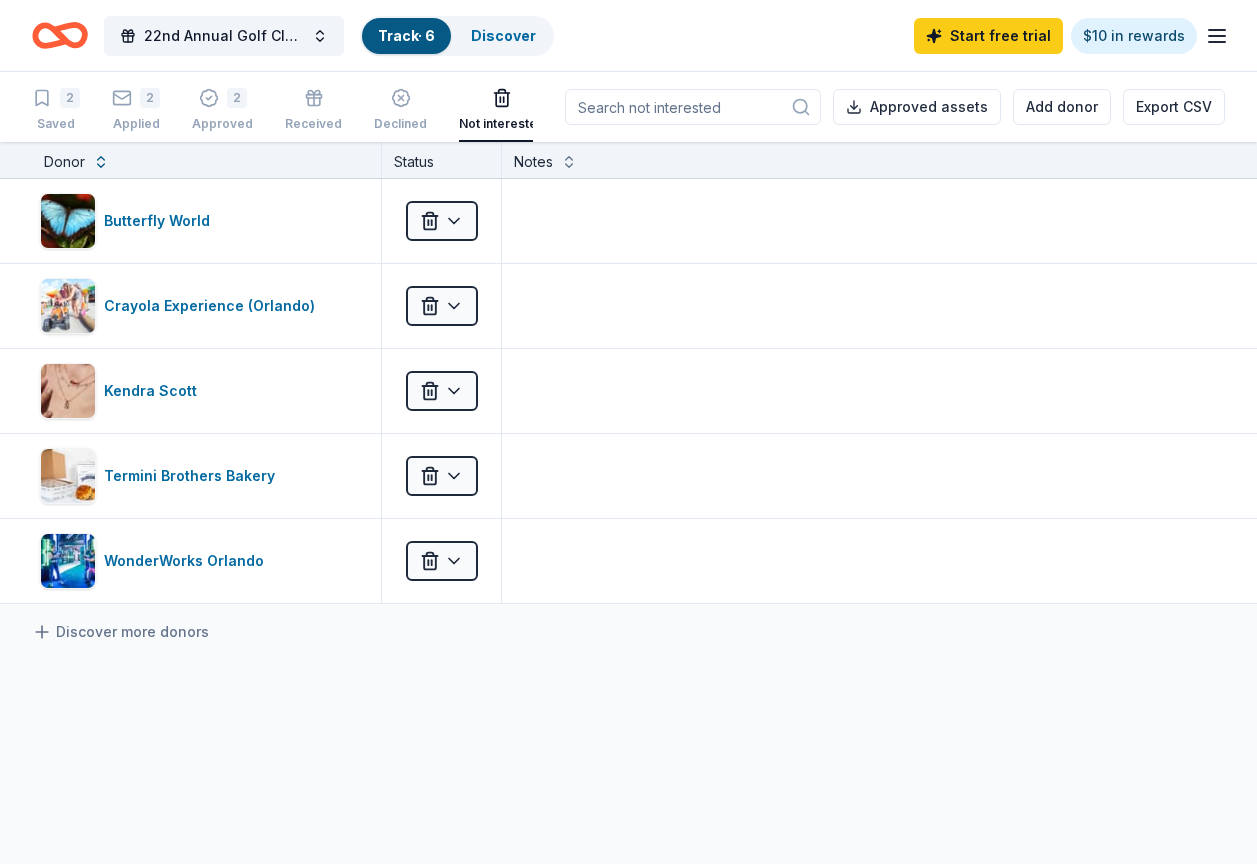 click 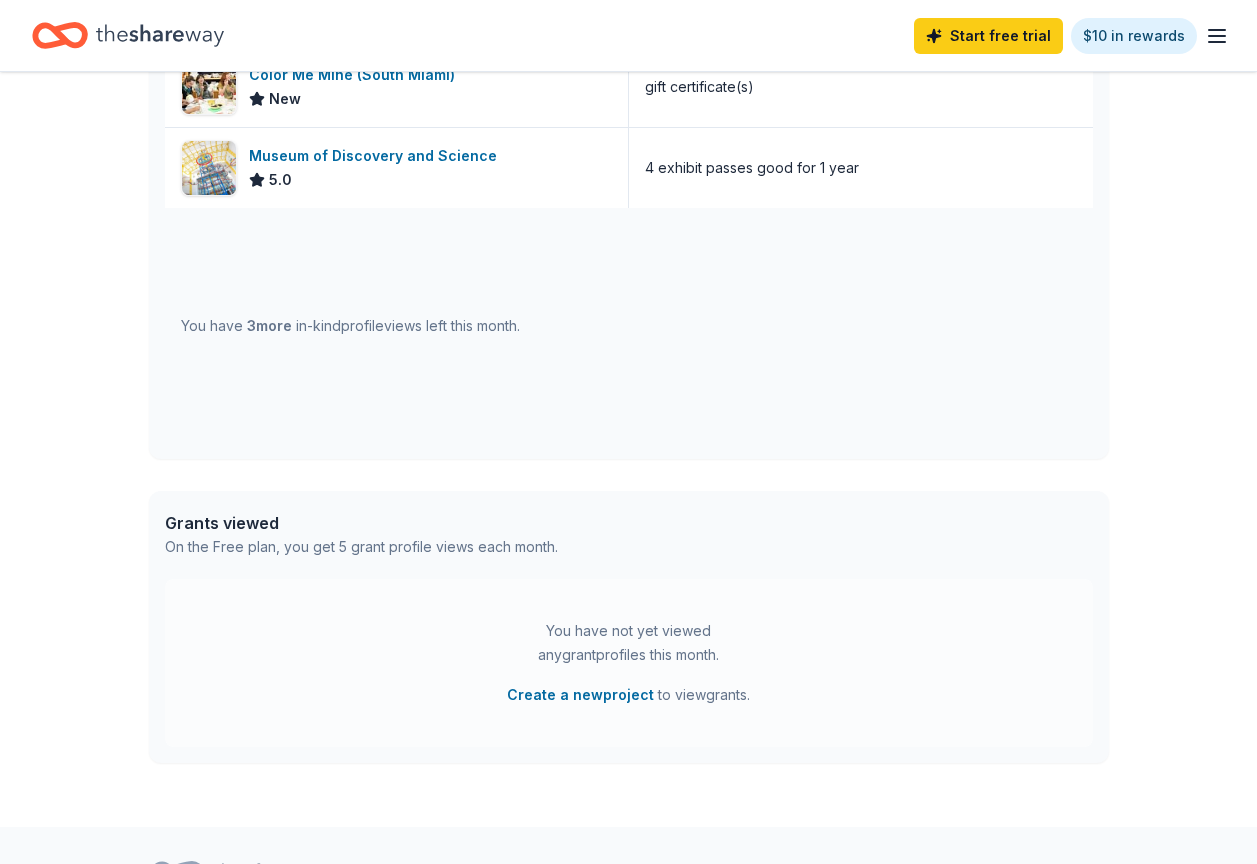 scroll, scrollTop: 748, scrollLeft: 0, axis: vertical 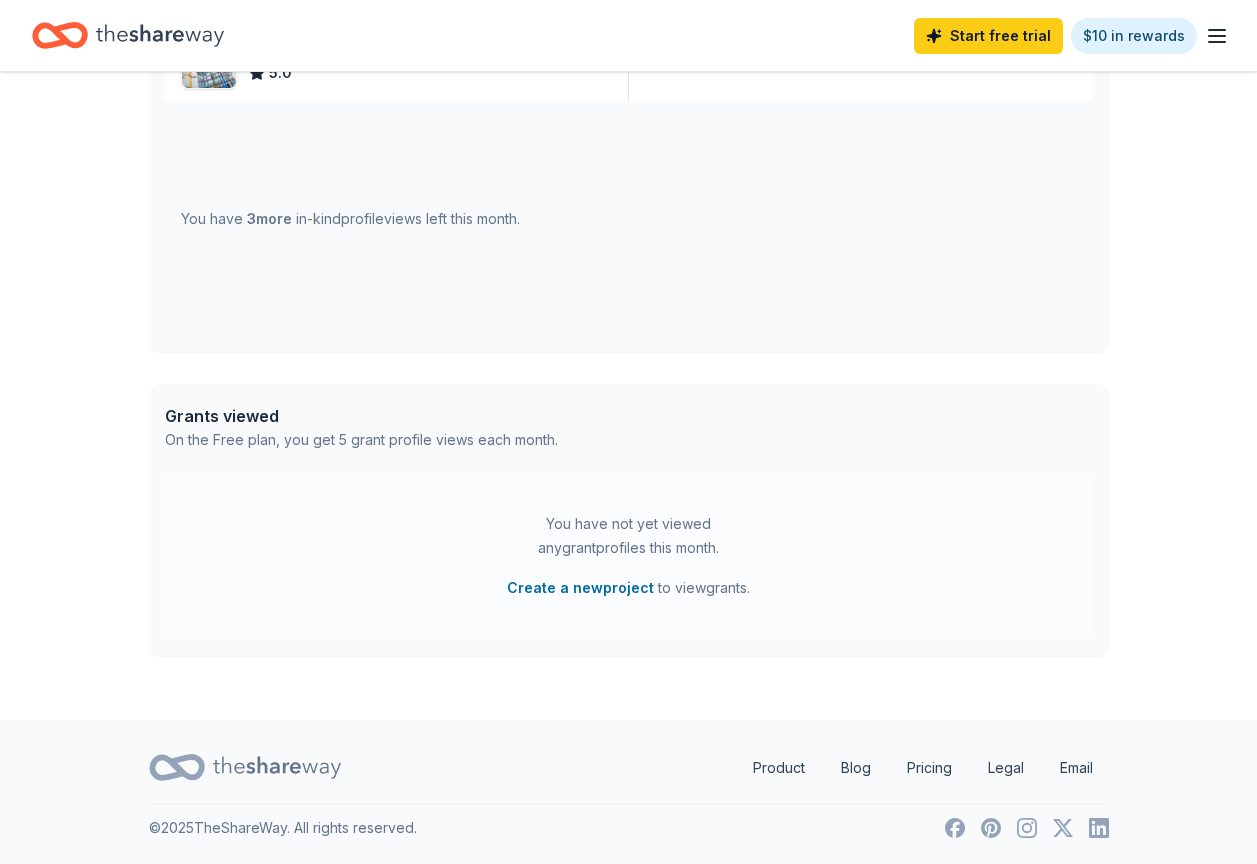 click 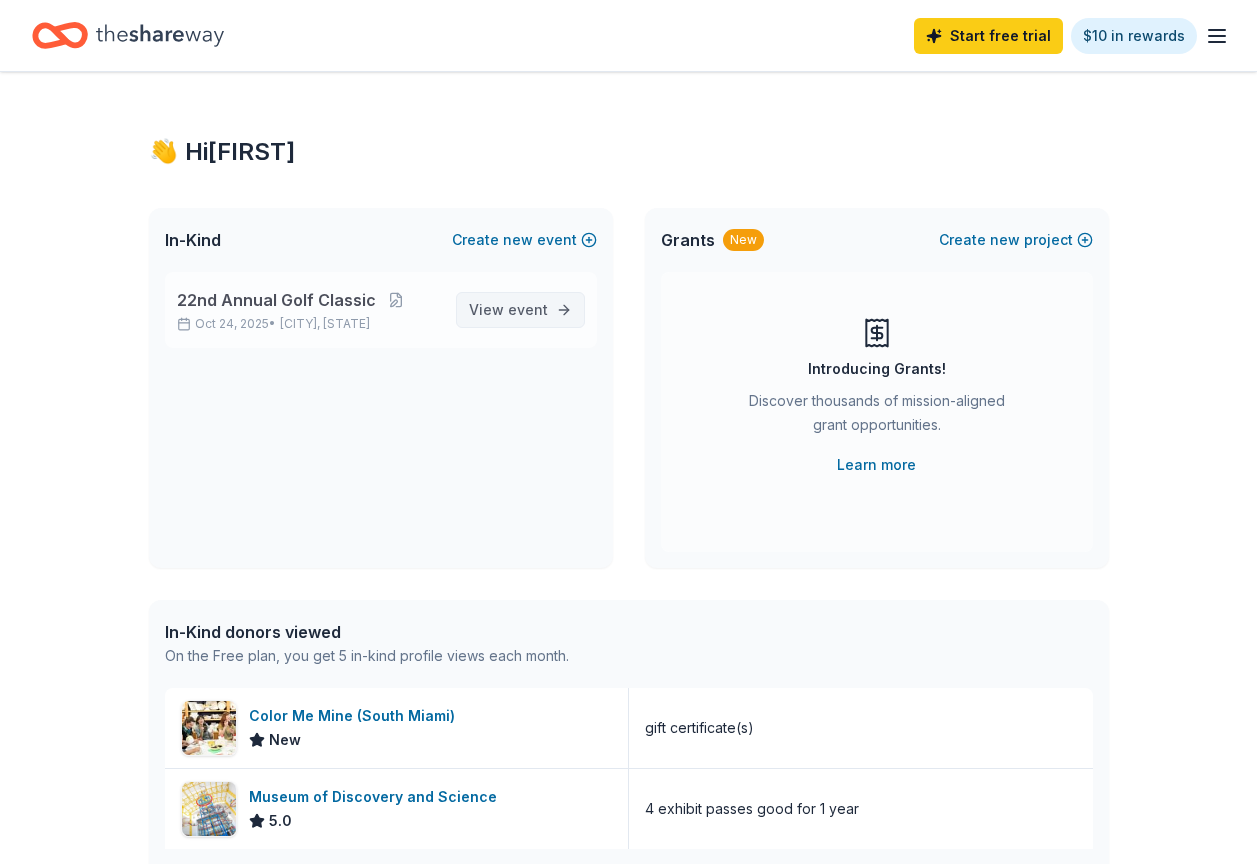 click on "event" at bounding box center [528, 309] 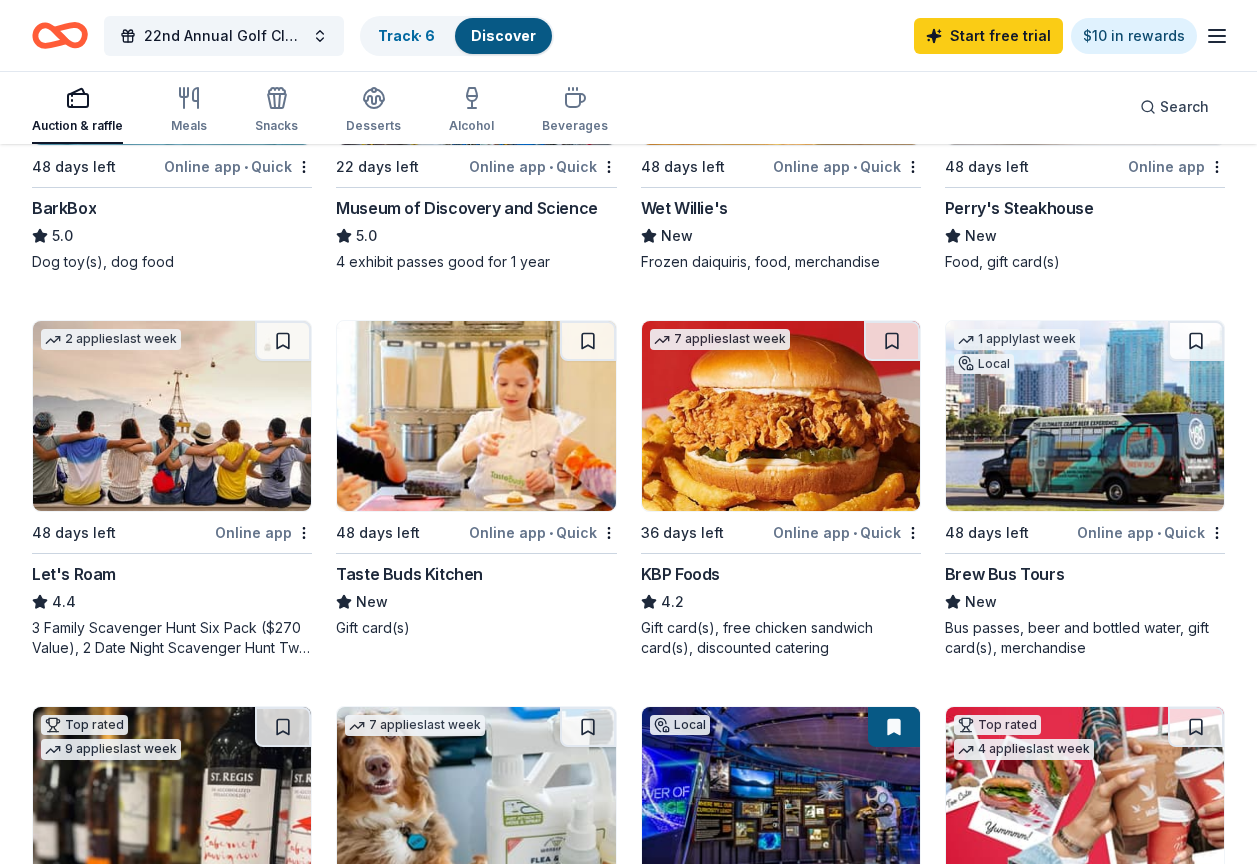 scroll, scrollTop: 400, scrollLeft: 0, axis: vertical 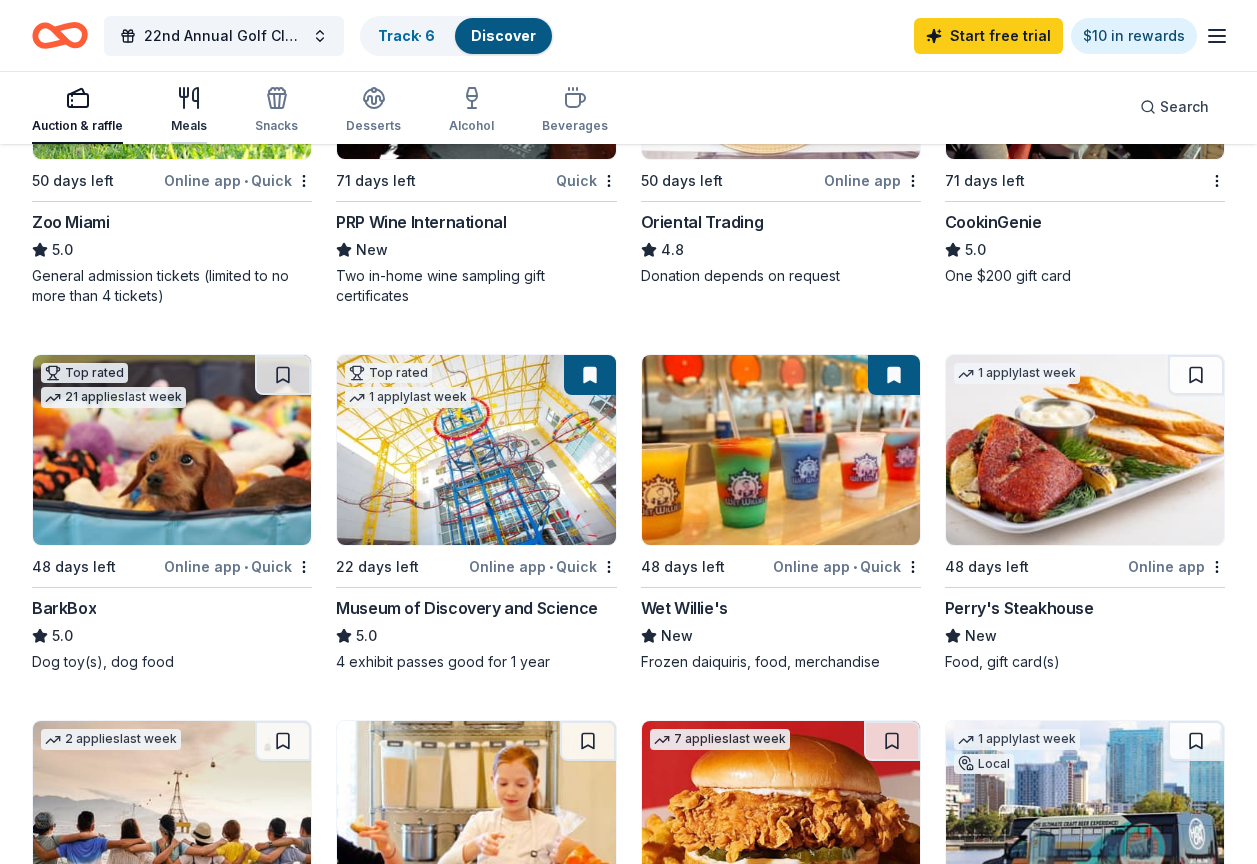 click 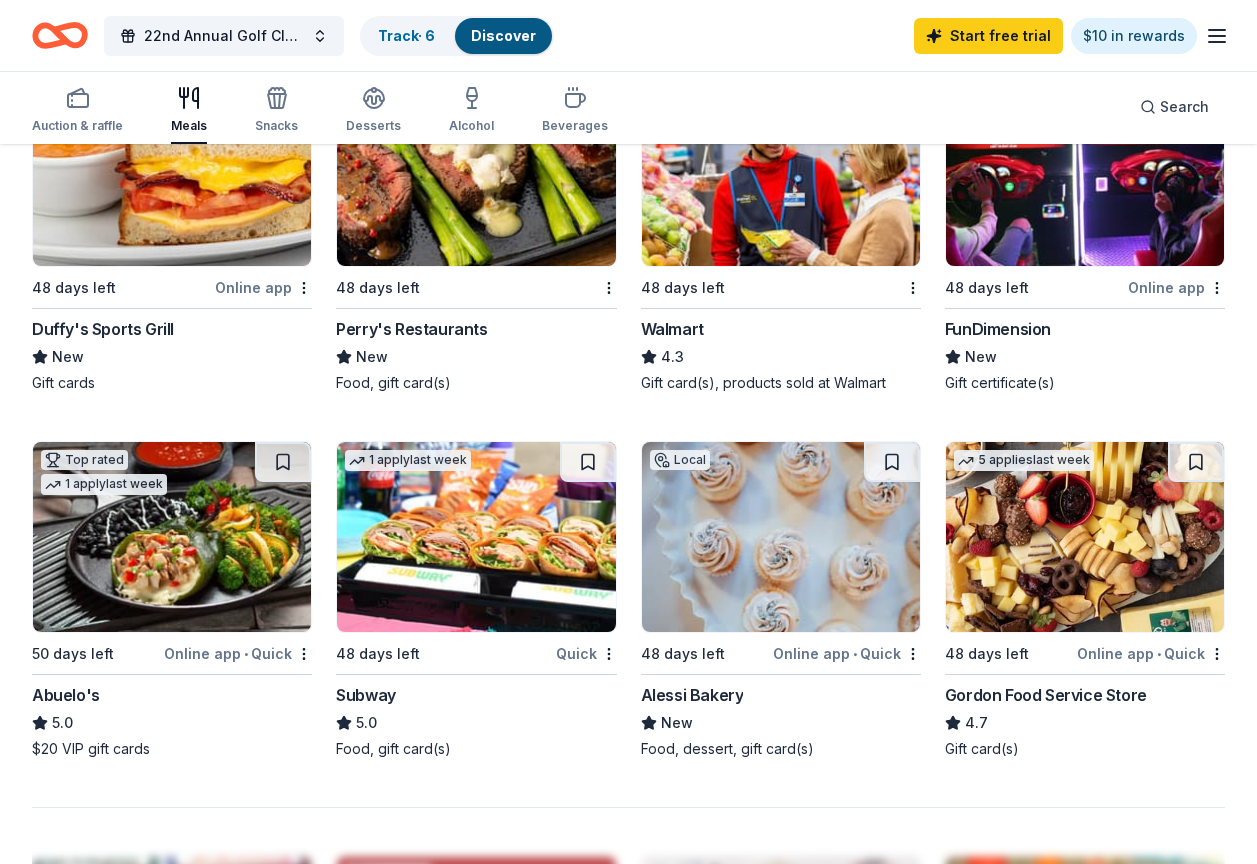 scroll, scrollTop: 1400, scrollLeft: 0, axis: vertical 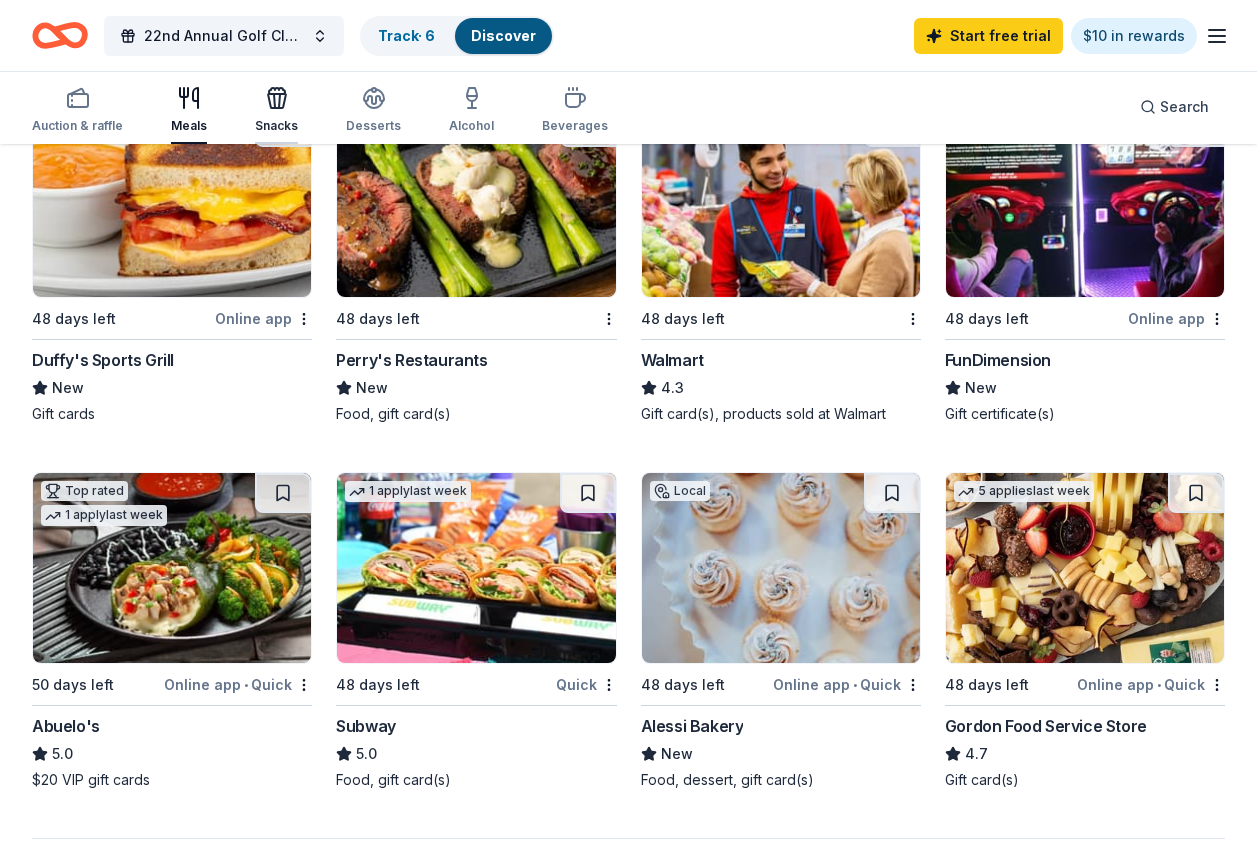 click 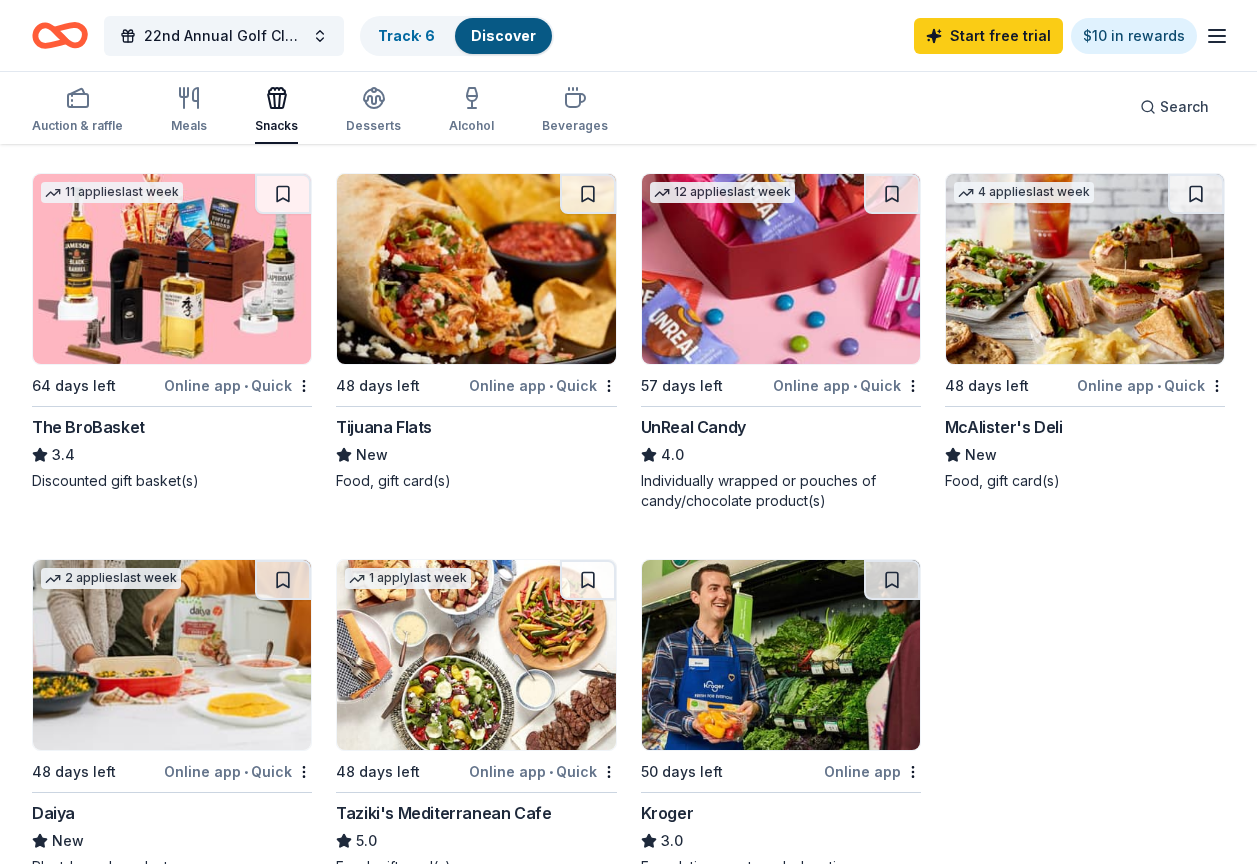 scroll, scrollTop: 1300, scrollLeft: 0, axis: vertical 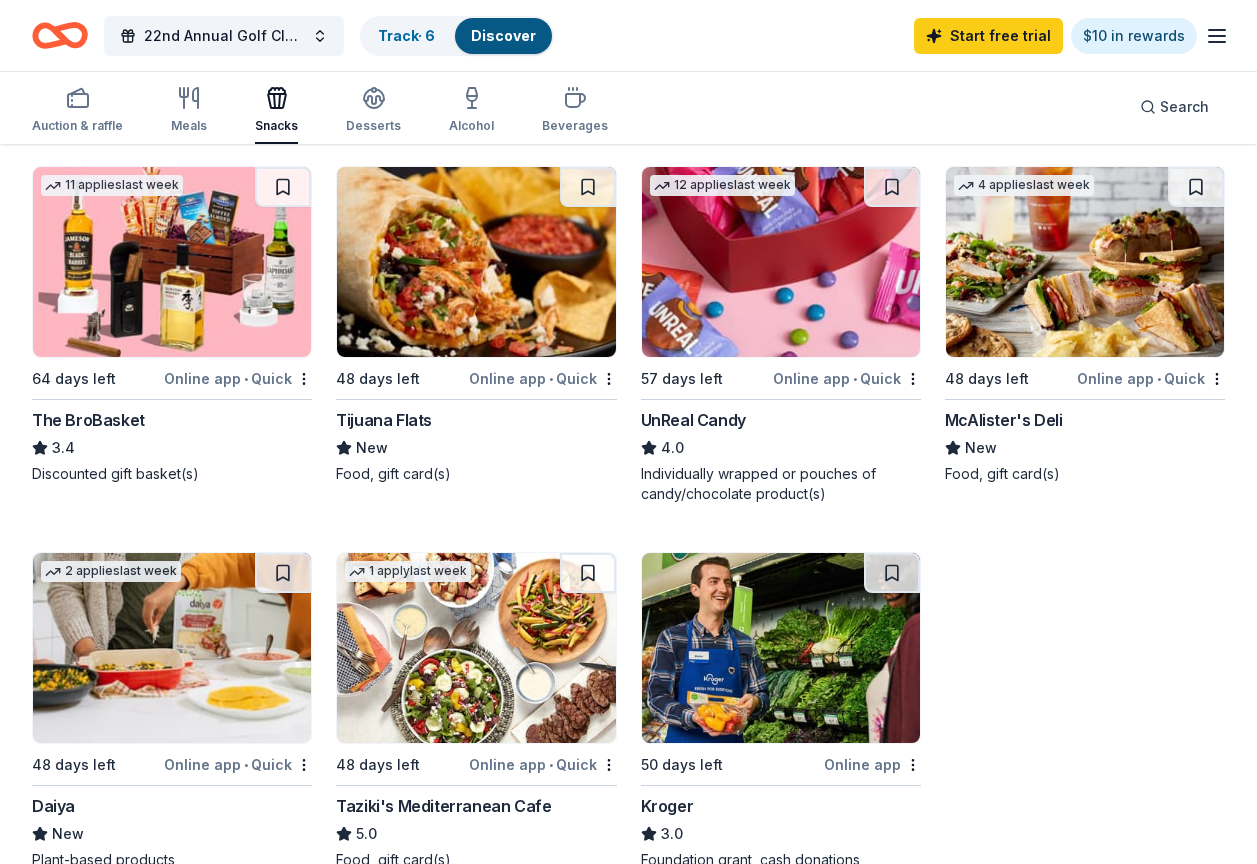 click on "Tijuana Flats" at bounding box center [384, 420] 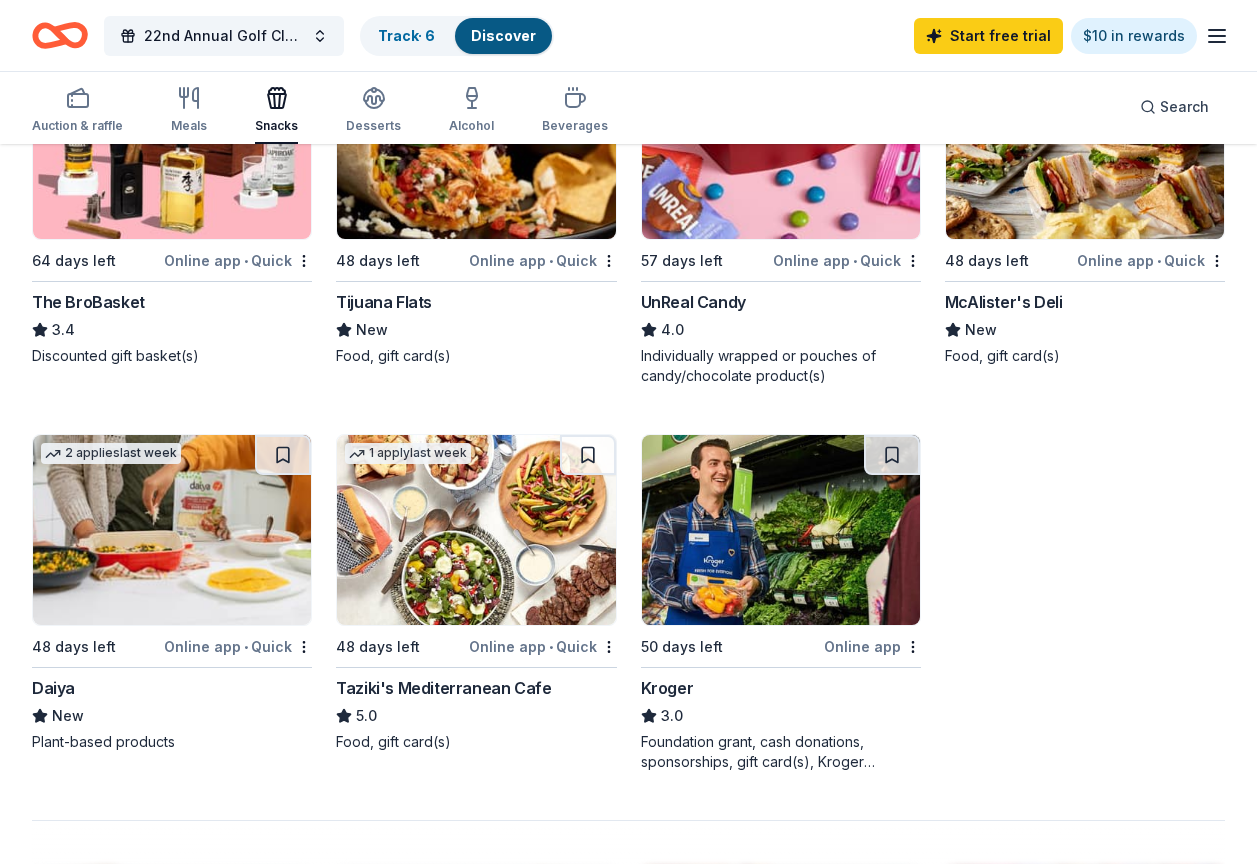 scroll, scrollTop: 1400, scrollLeft: 0, axis: vertical 